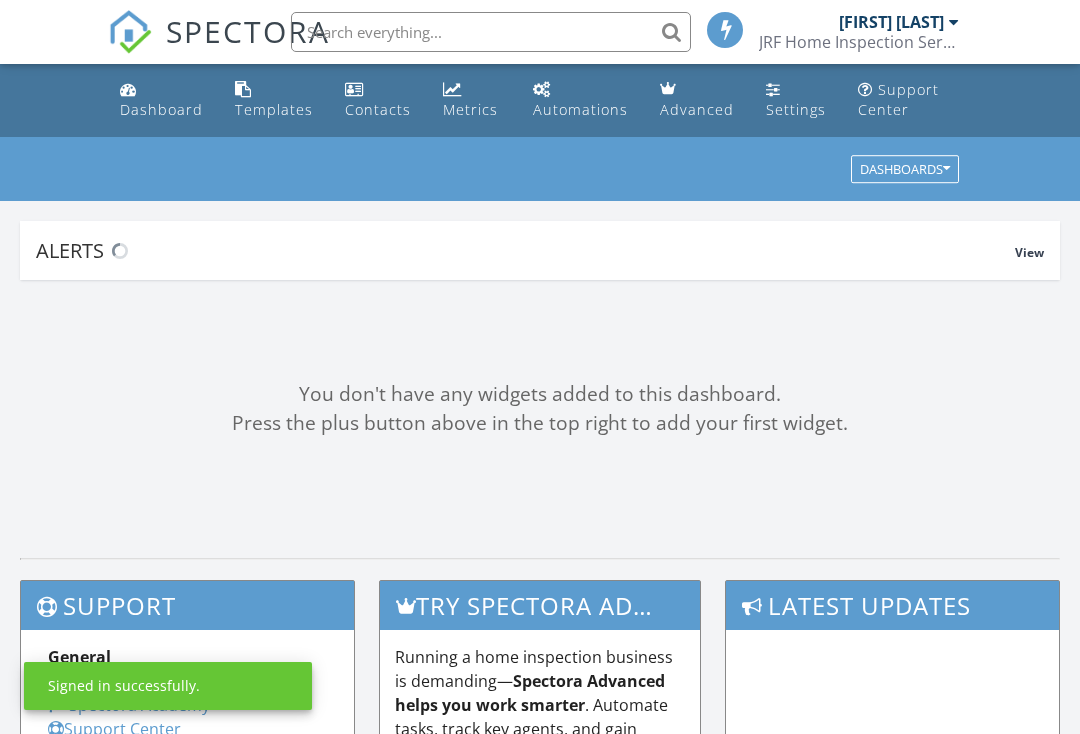 scroll, scrollTop: 0, scrollLeft: 0, axis: both 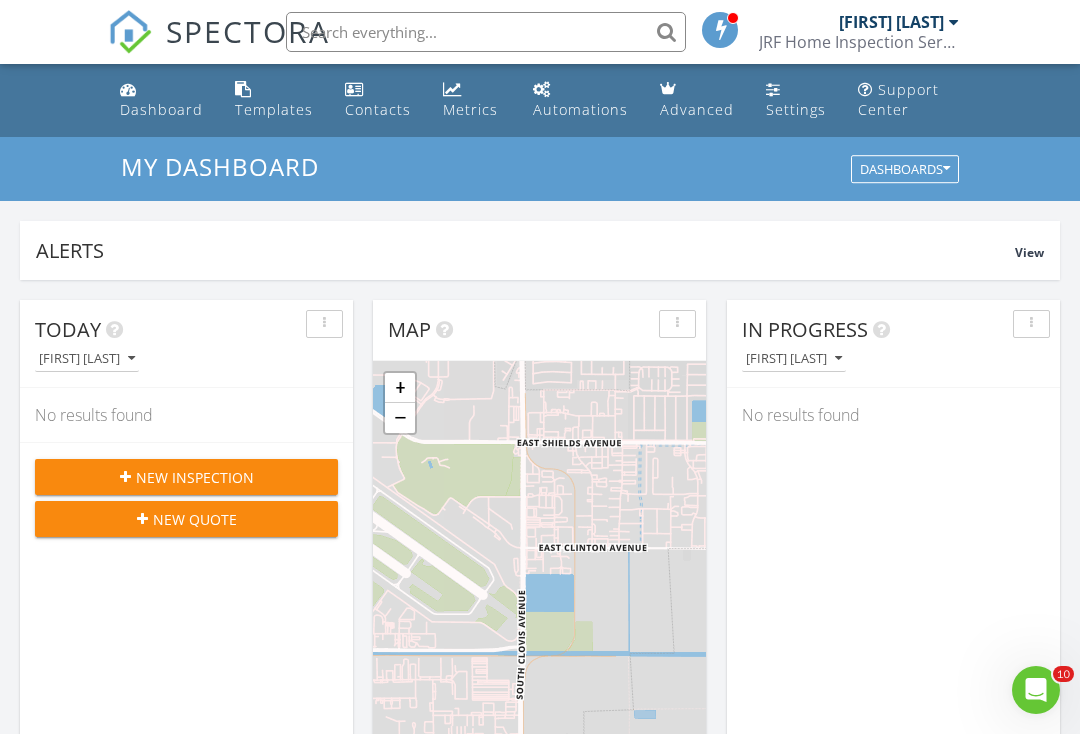 click at bounding box center [125, 477] 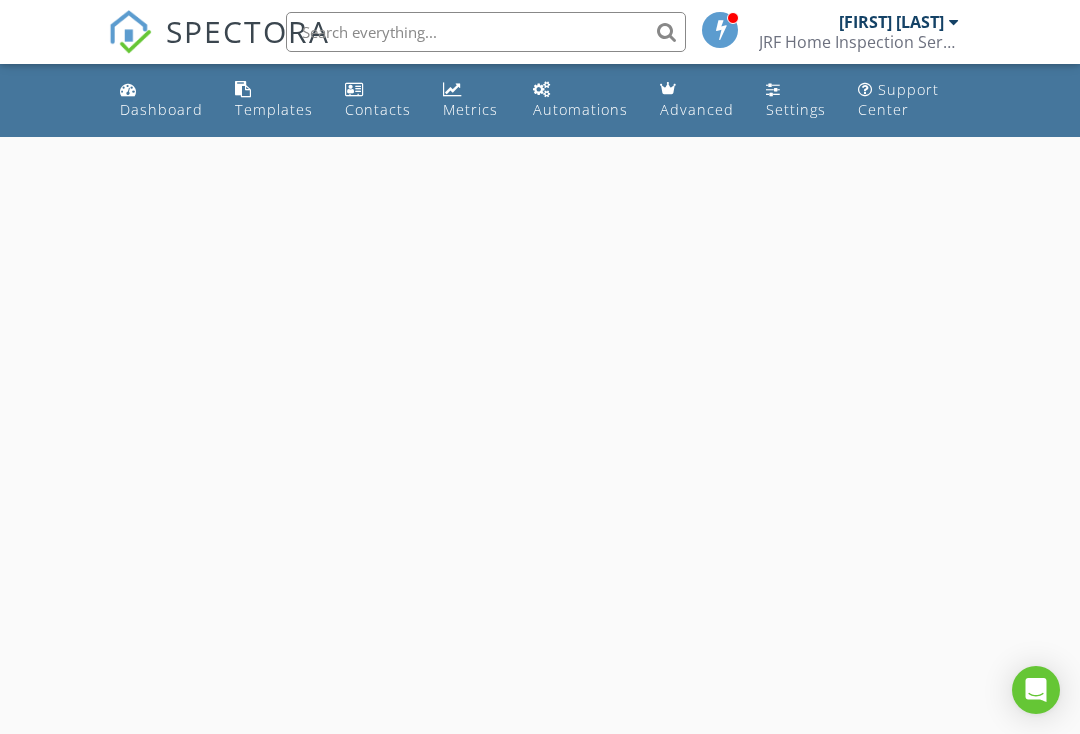 scroll, scrollTop: 0, scrollLeft: 0, axis: both 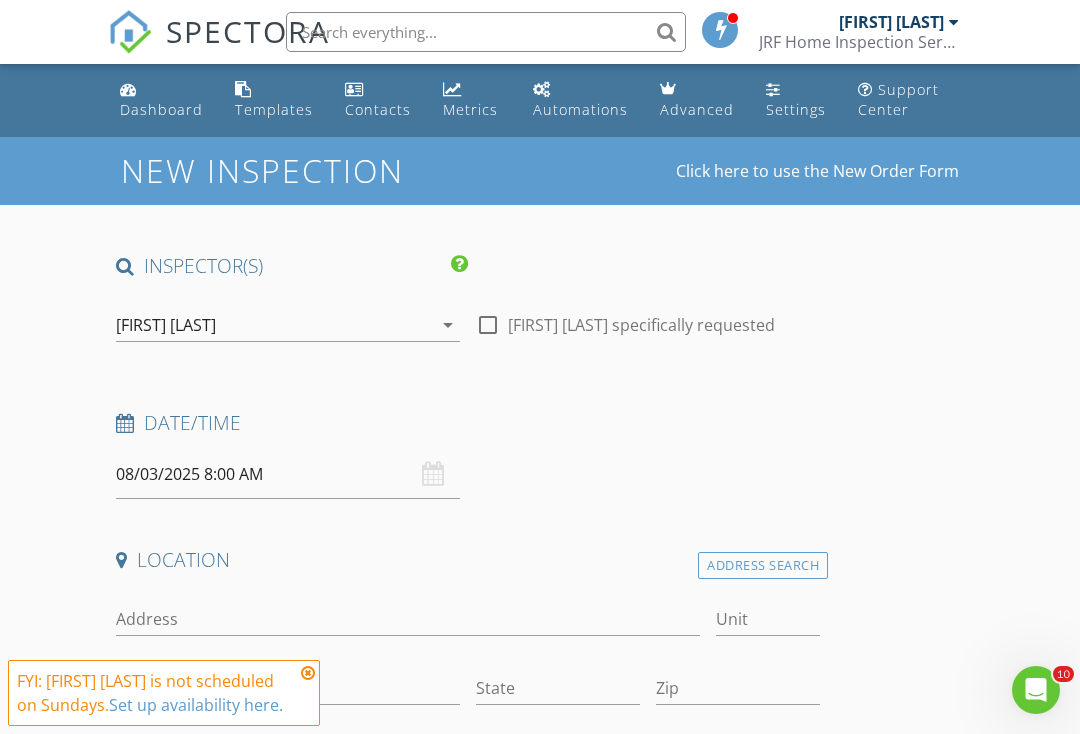 click on "08/03/2025 8:00 AM" at bounding box center [288, 474] 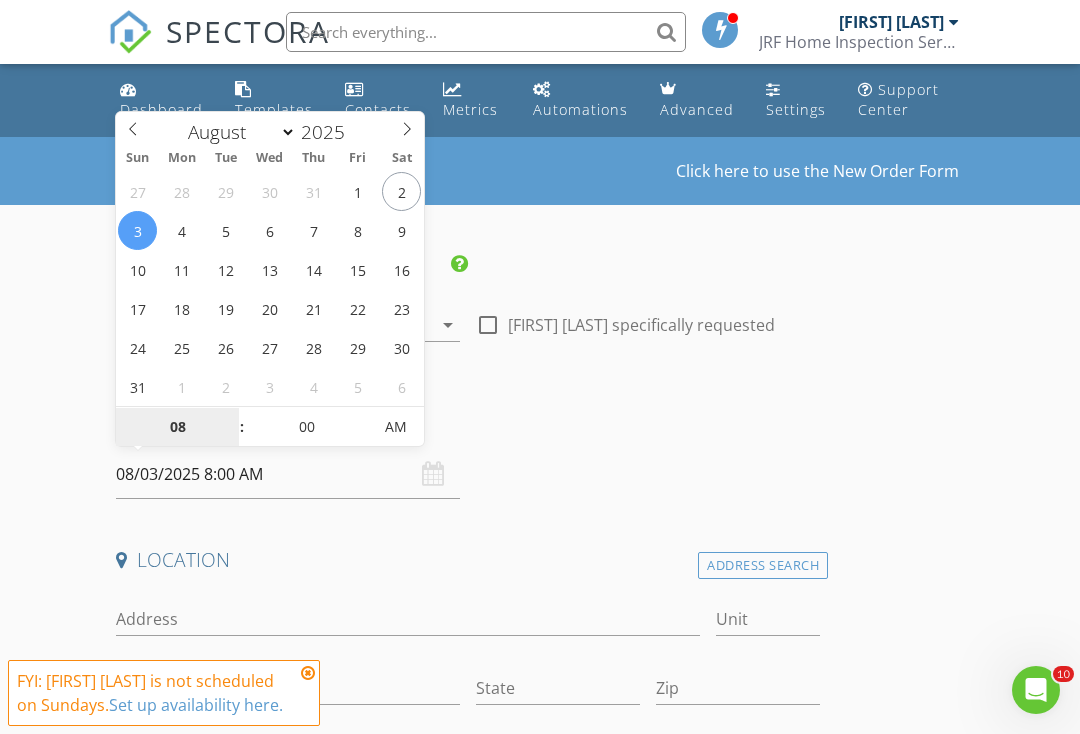 type on "08/06/2025 8:00 AM" 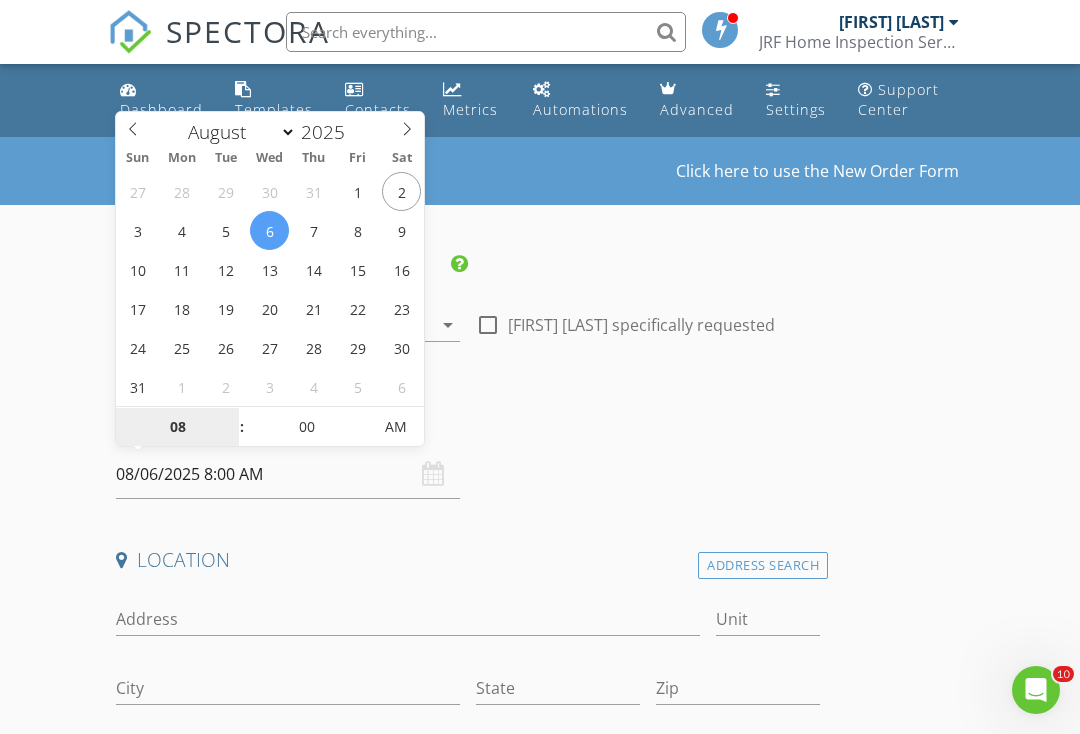 type on "9" 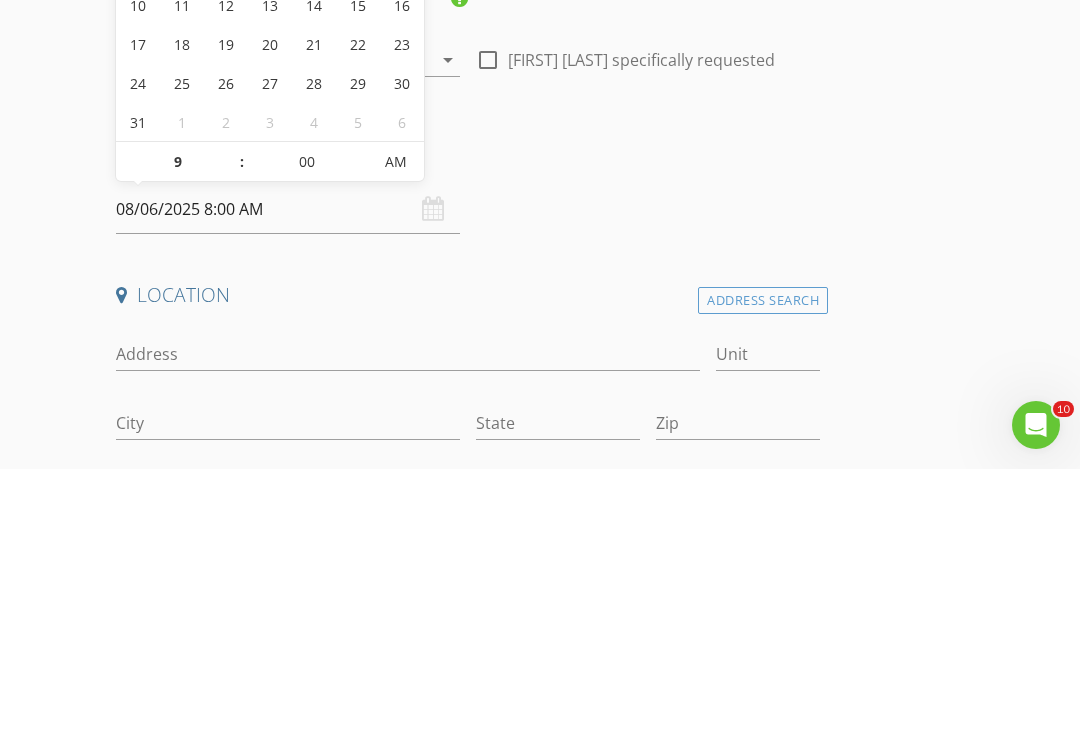type on "08/06/2025 9:00 AM" 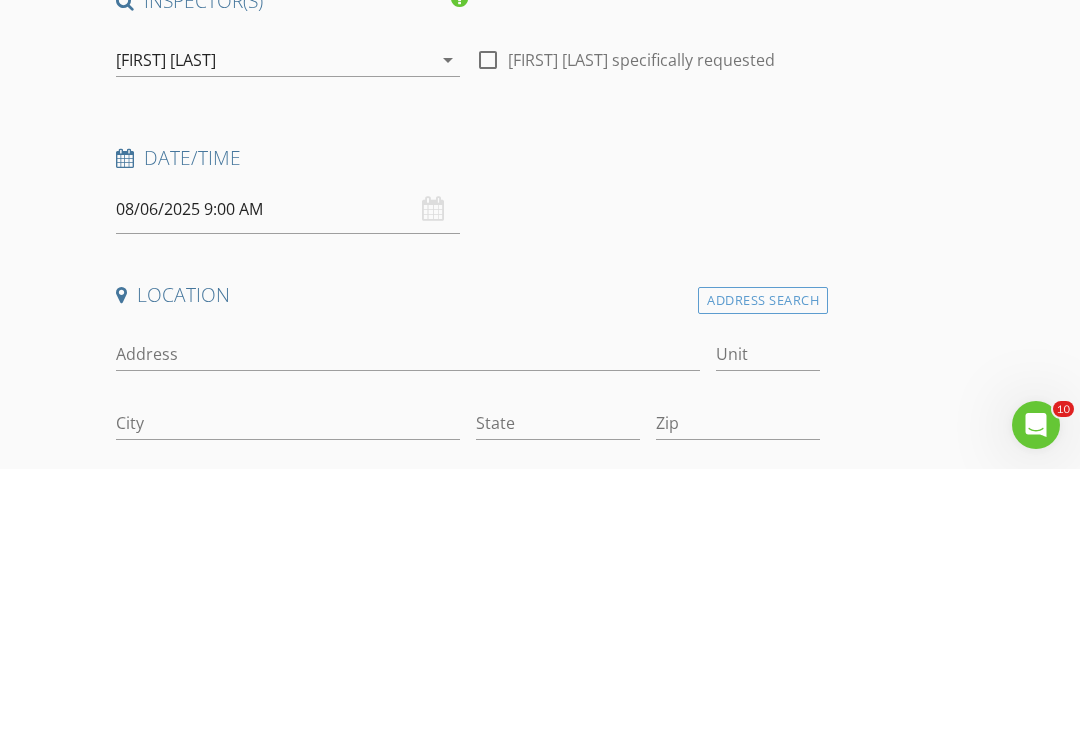 scroll, scrollTop: 265, scrollLeft: 0, axis: vertical 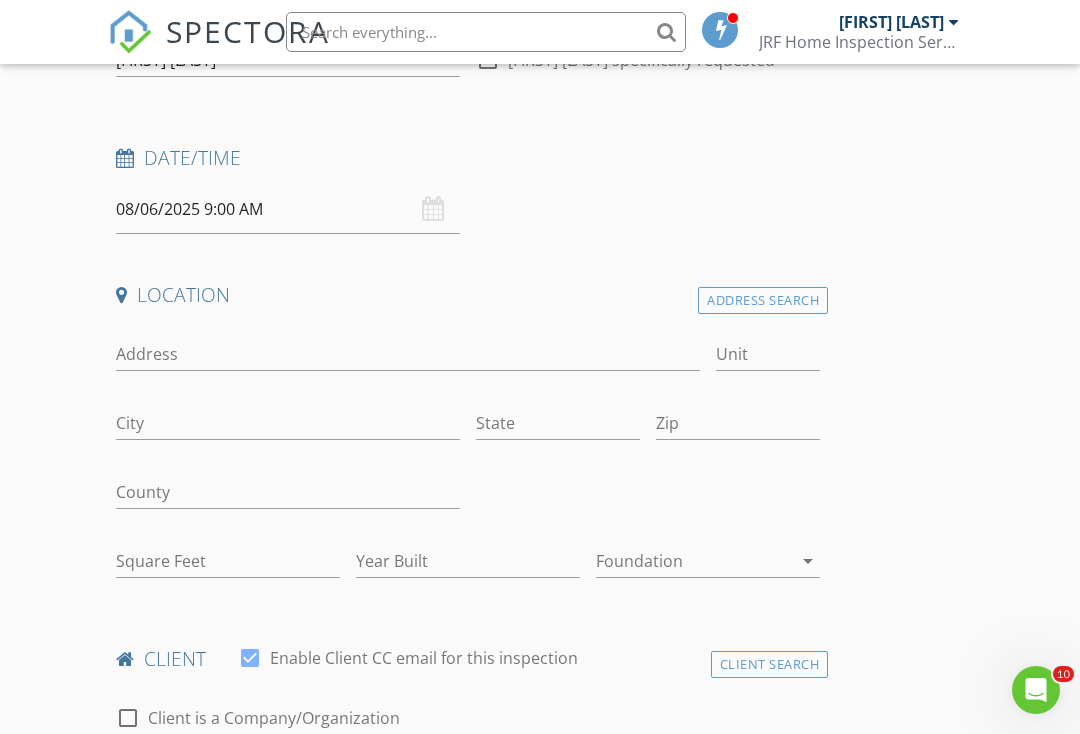 click on "INSPECTOR(S)
check_box   [FIRST] [LAST]   PRIMARY   [FIRST] [LAST] arrow_drop_down   check_box_outline_blank [FIRST] [LAST] specifically requested
Date/Time
08/06/2025 9:00 AM
Location
Address Search       Address   Unit   City   State   Zip   County     Square Feet   Year Built   Foundation arrow_drop_down
client
check_box Enable Client CC email for this inspection   Client Search     check_box_outline_blank Client is a Company/Organization     First Name   Last Name   Email   CC Email   Phone           Notes   Private Notes
ADDITIONAL client
SERVICES
arrow_drop_down     Select Discount Code arrow_drop_down    Charges       TOTAL   $0.00    Duration    No services with durations selected      Templates       Agreements" at bounding box center (540, 1536) 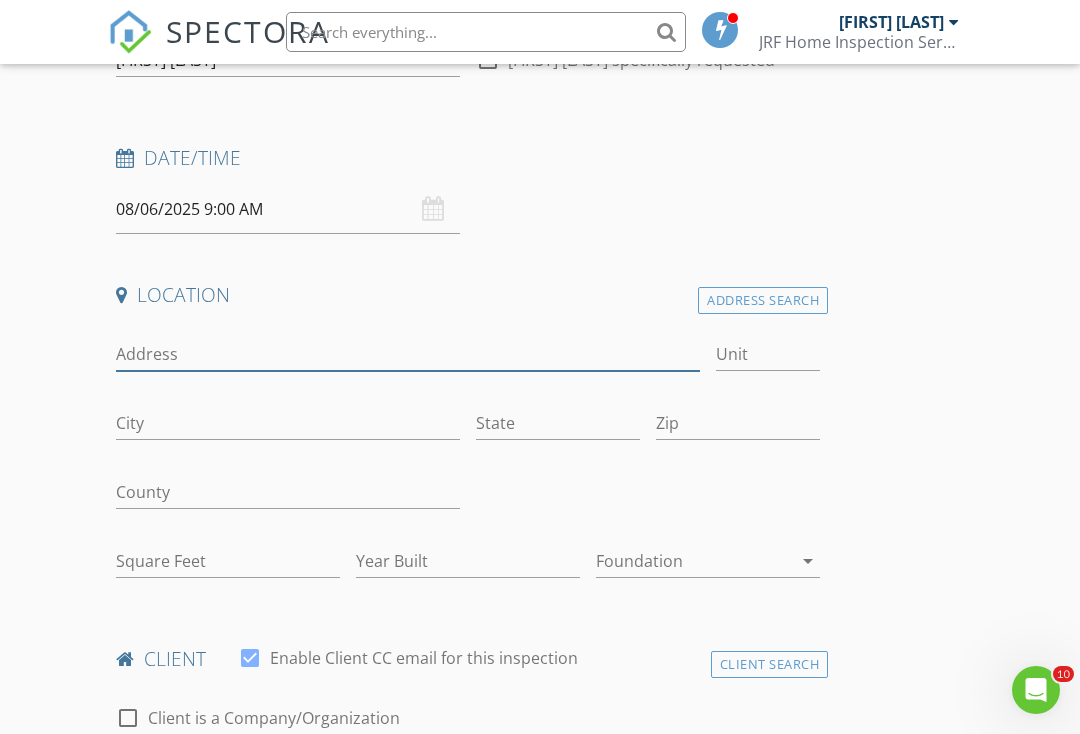 click on "Address" at bounding box center [408, 354] 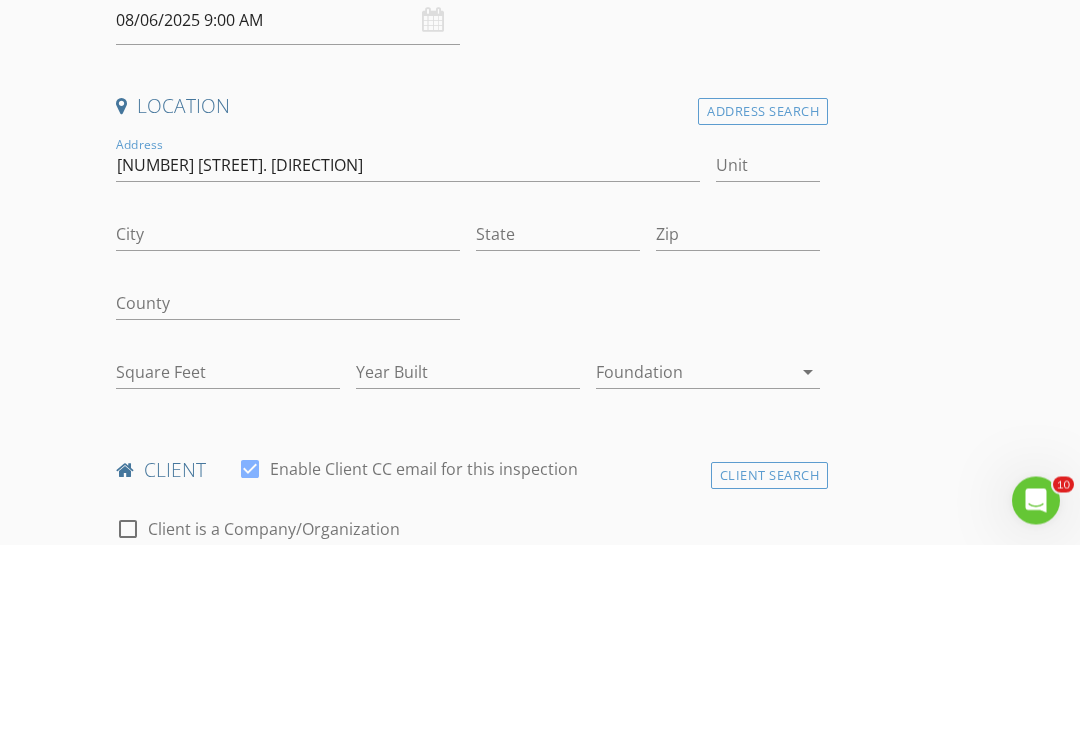 scroll, scrollTop: 454, scrollLeft: 0, axis: vertical 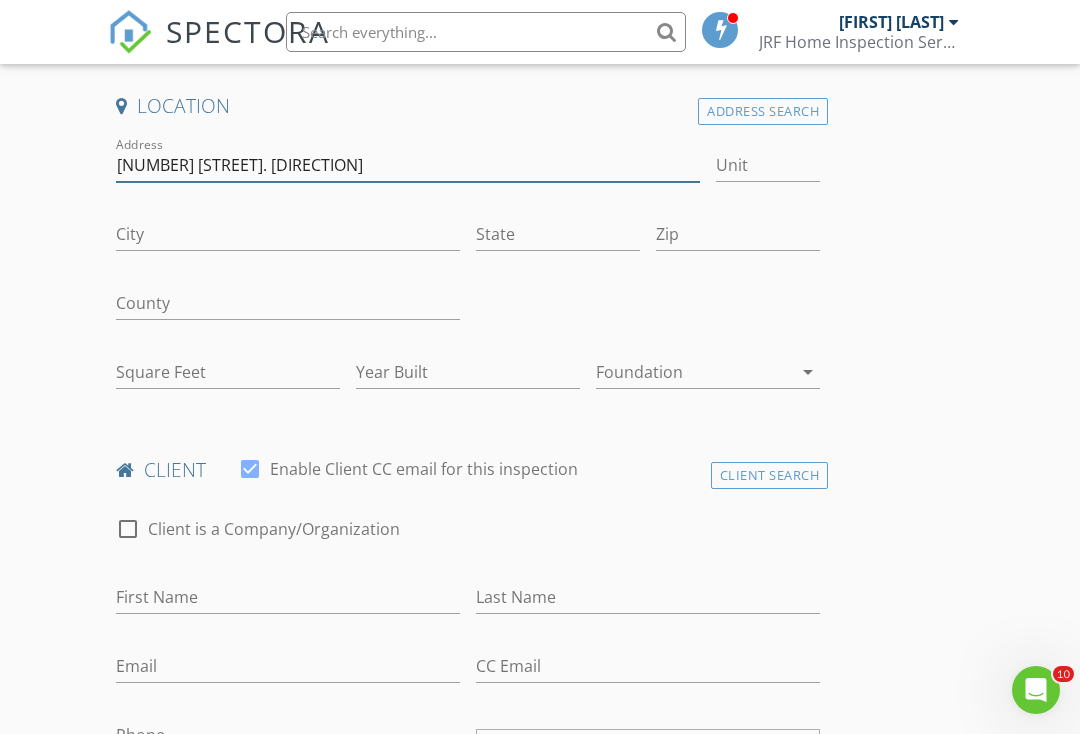 type on "301 Pinnacle Dr. West" 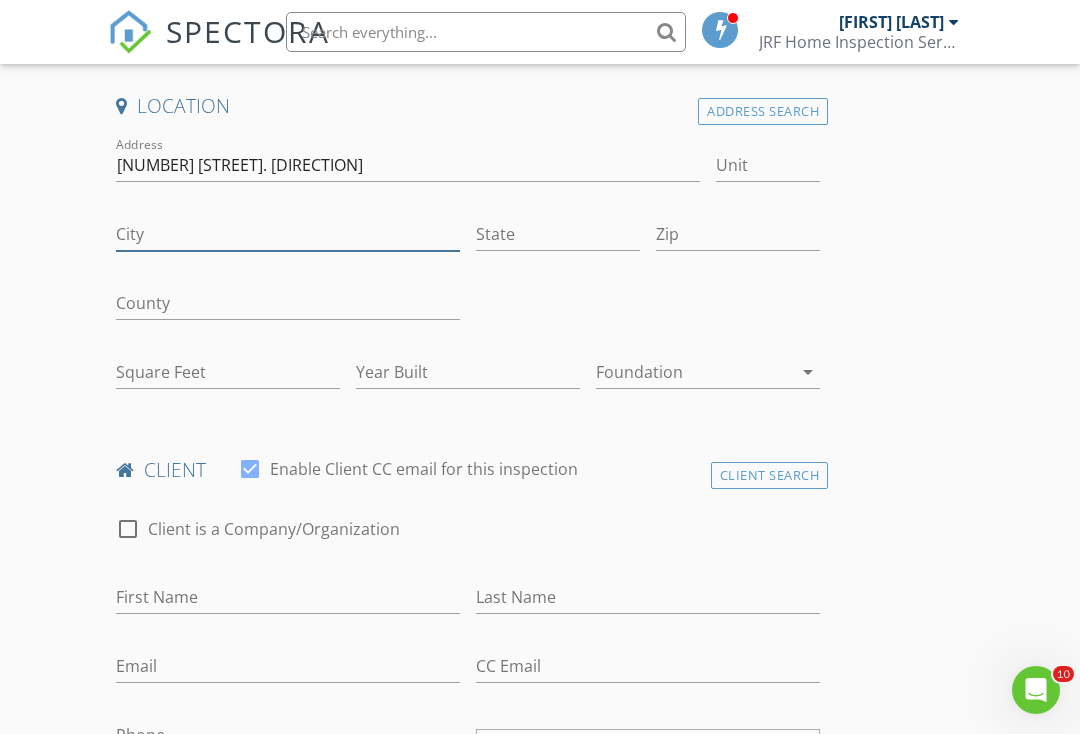 click on "City" at bounding box center [288, 234] 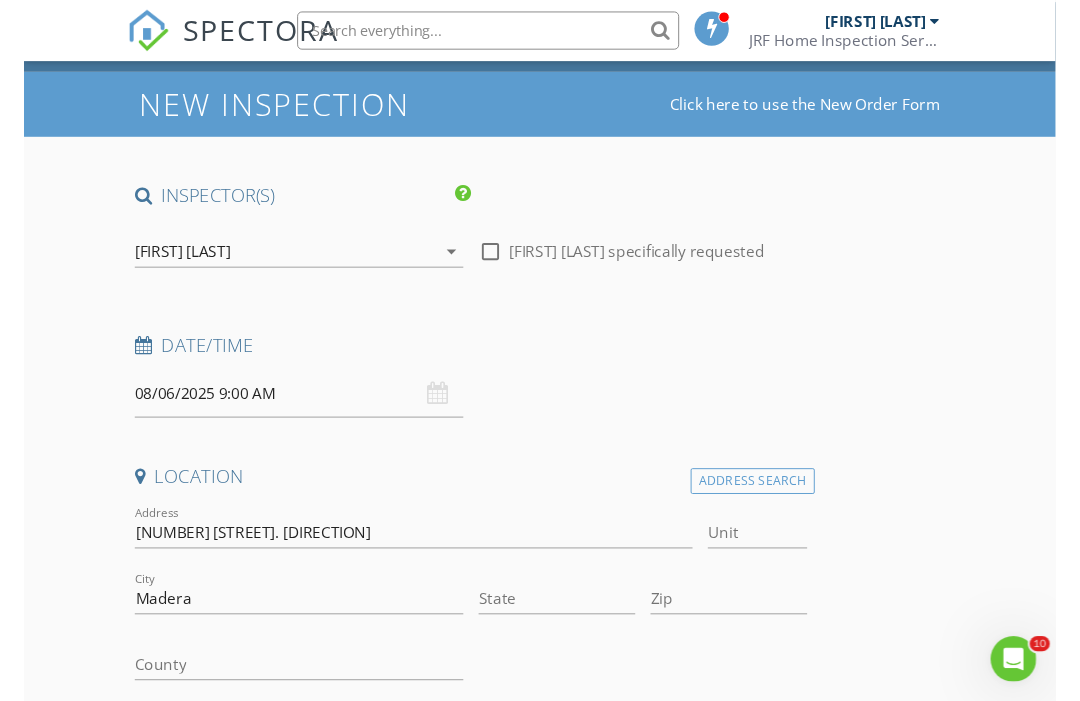 scroll, scrollTop: 0, scrollLeft: 0, axis: both 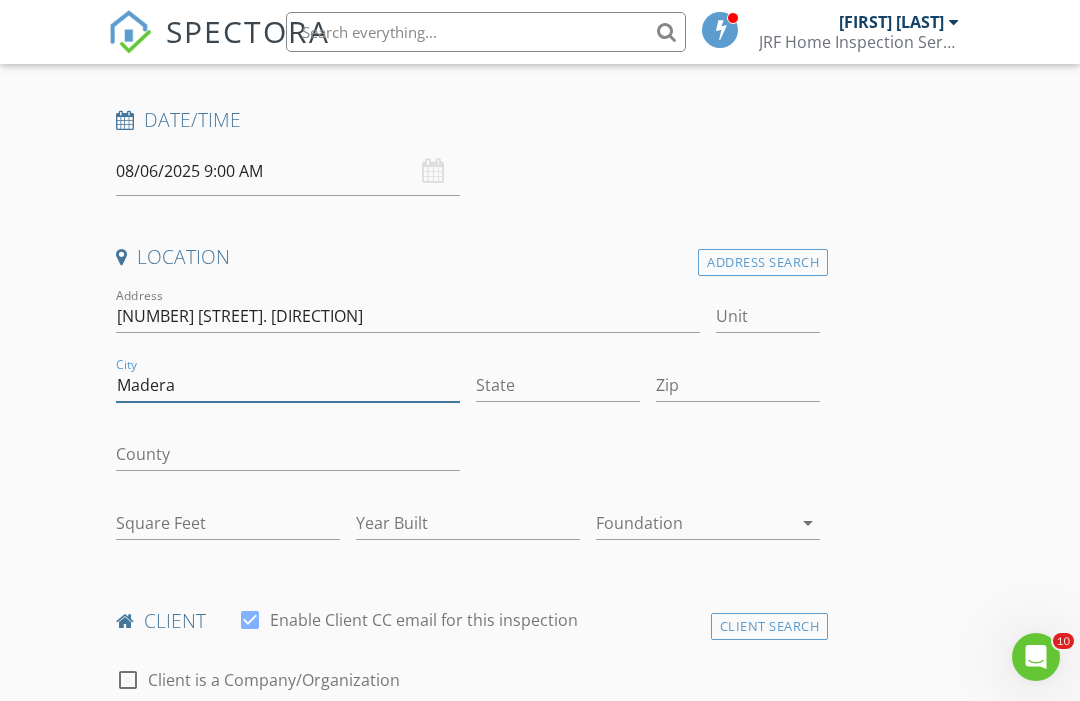 type on "Madera" 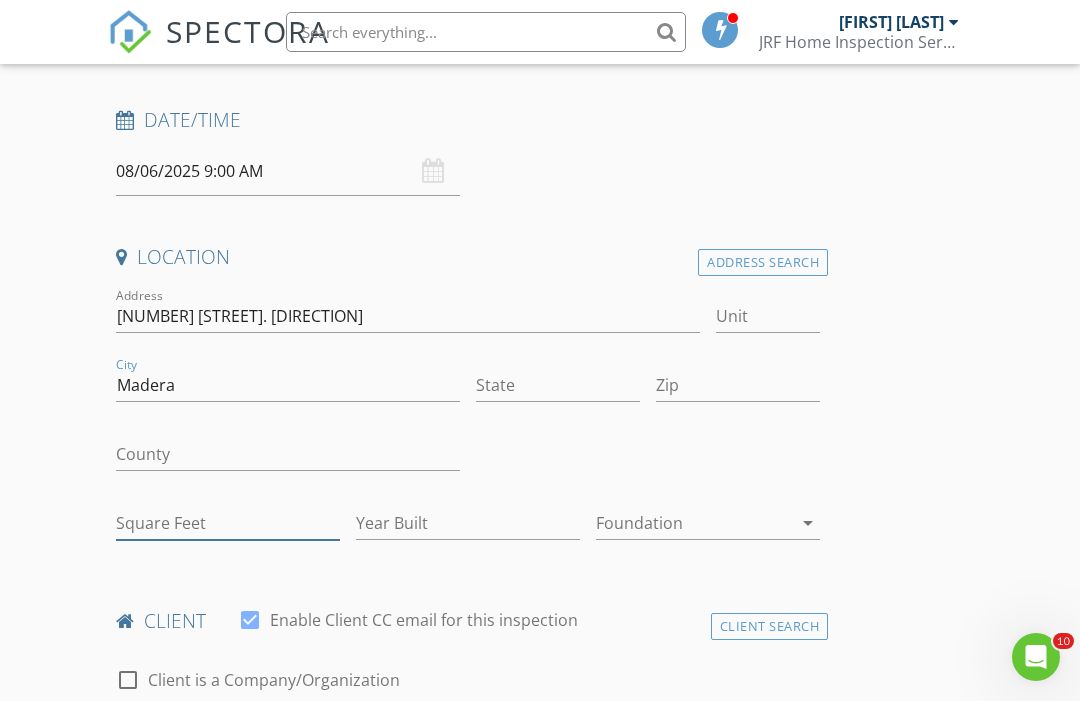 click on "Square Feet" at bounding box center (228, 523) 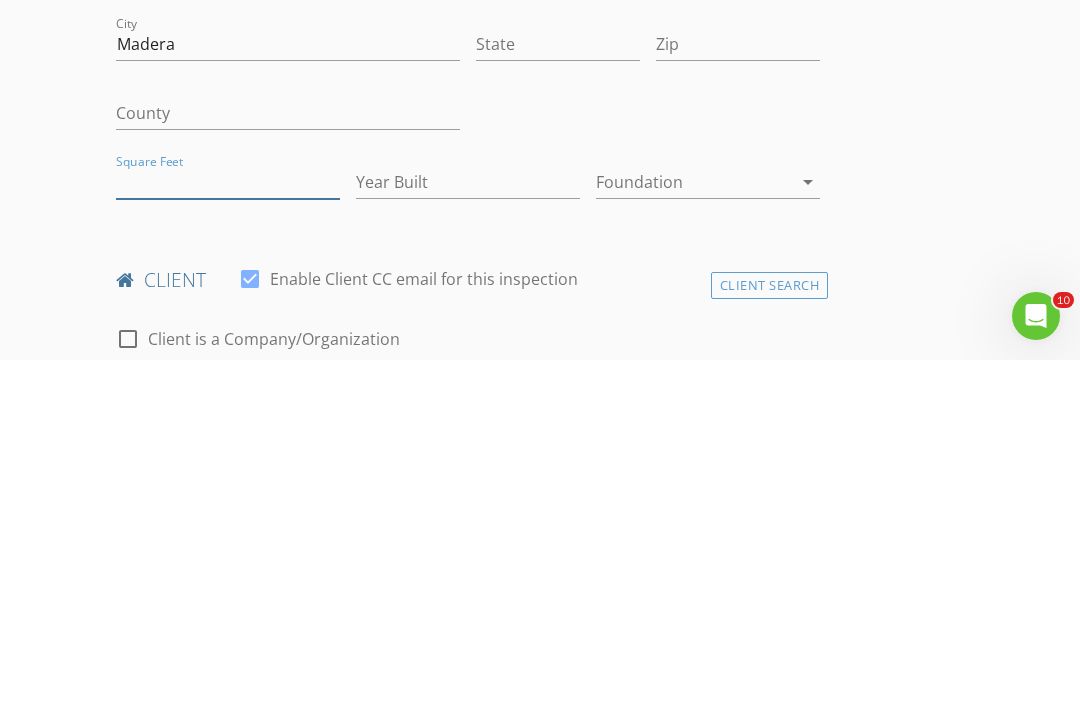 type on "2953" 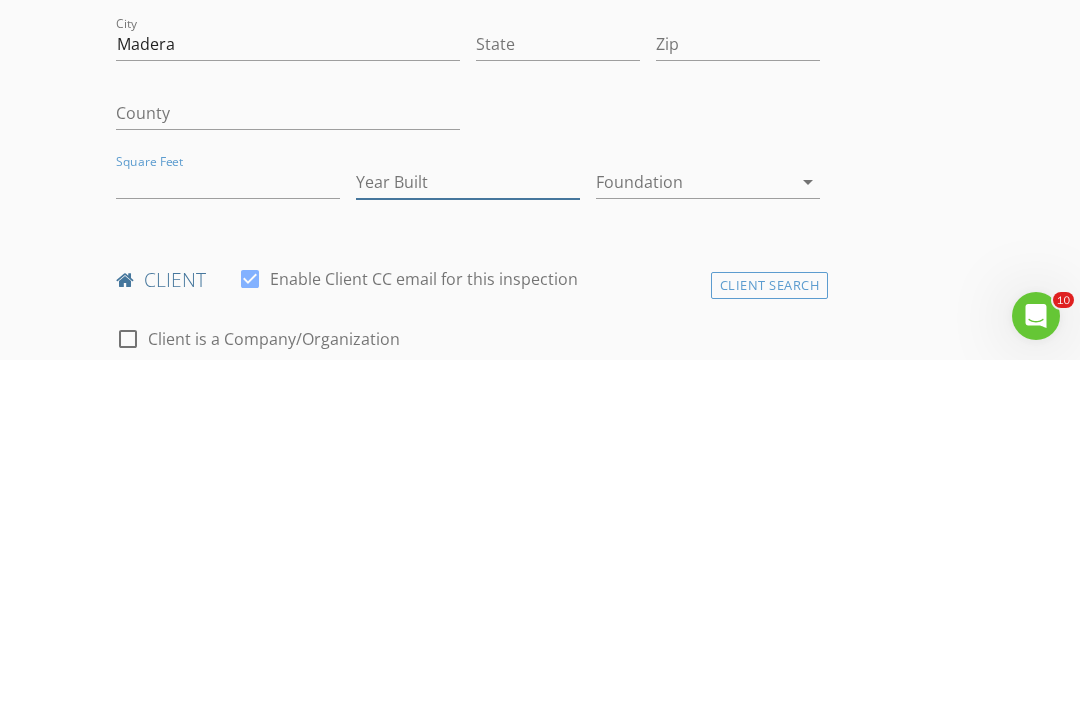 click on "Year Built" at bounding box center (468, 523) 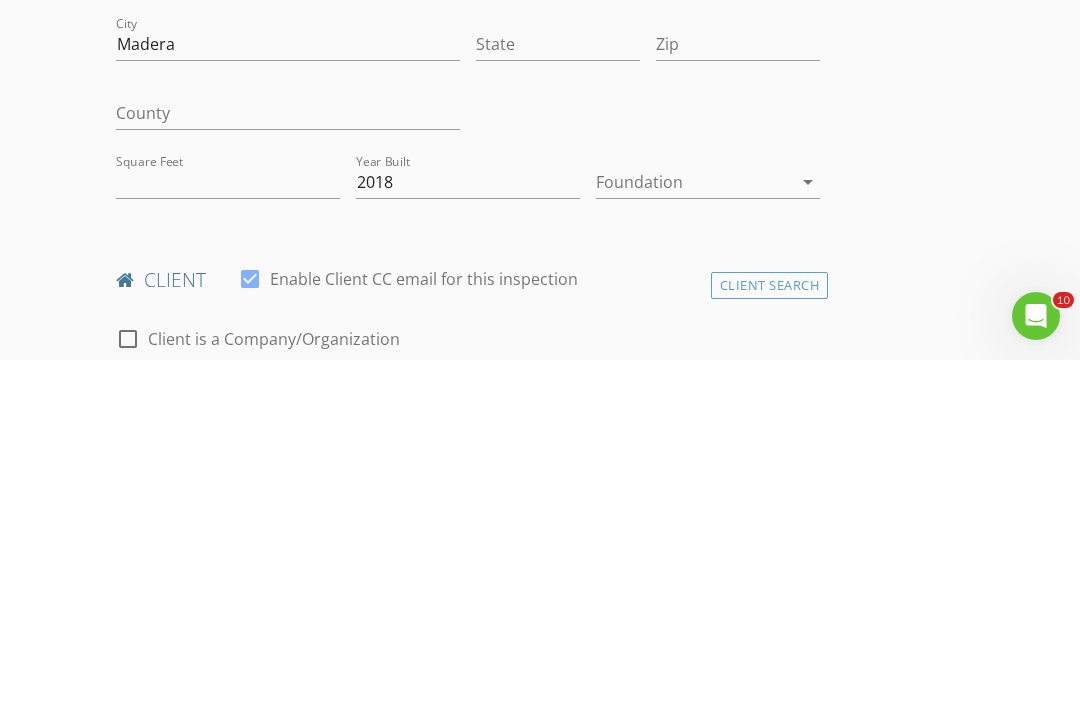 scroll, scrollTop: 644, scrollLeft: 0, axis: vertical 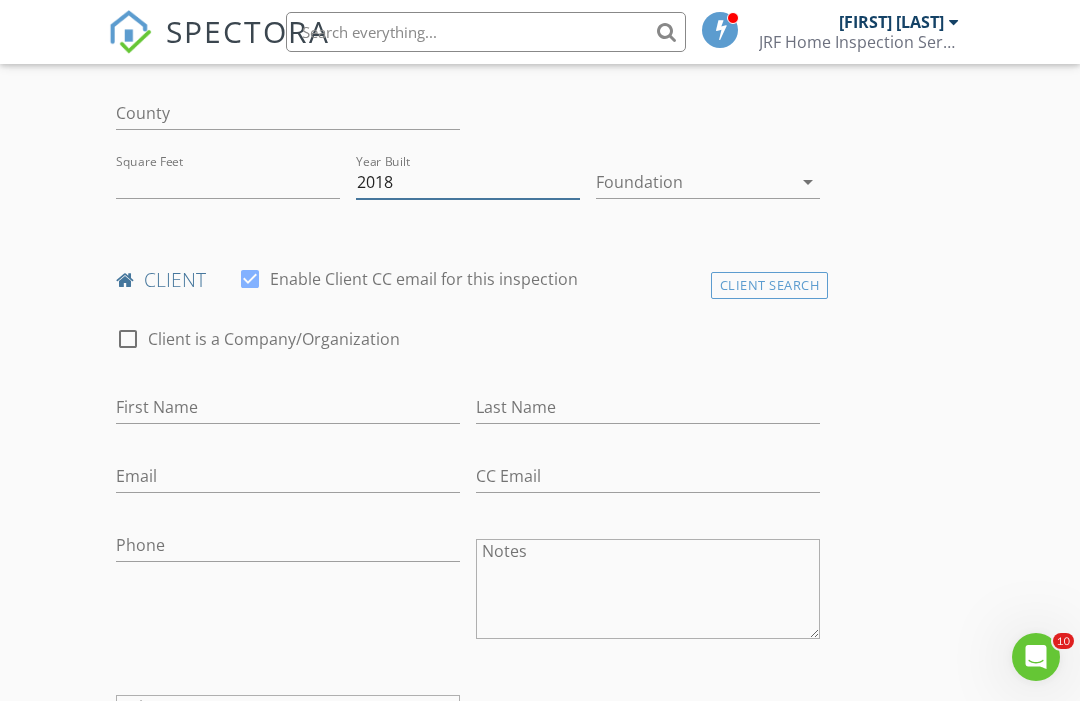 type on "2018" 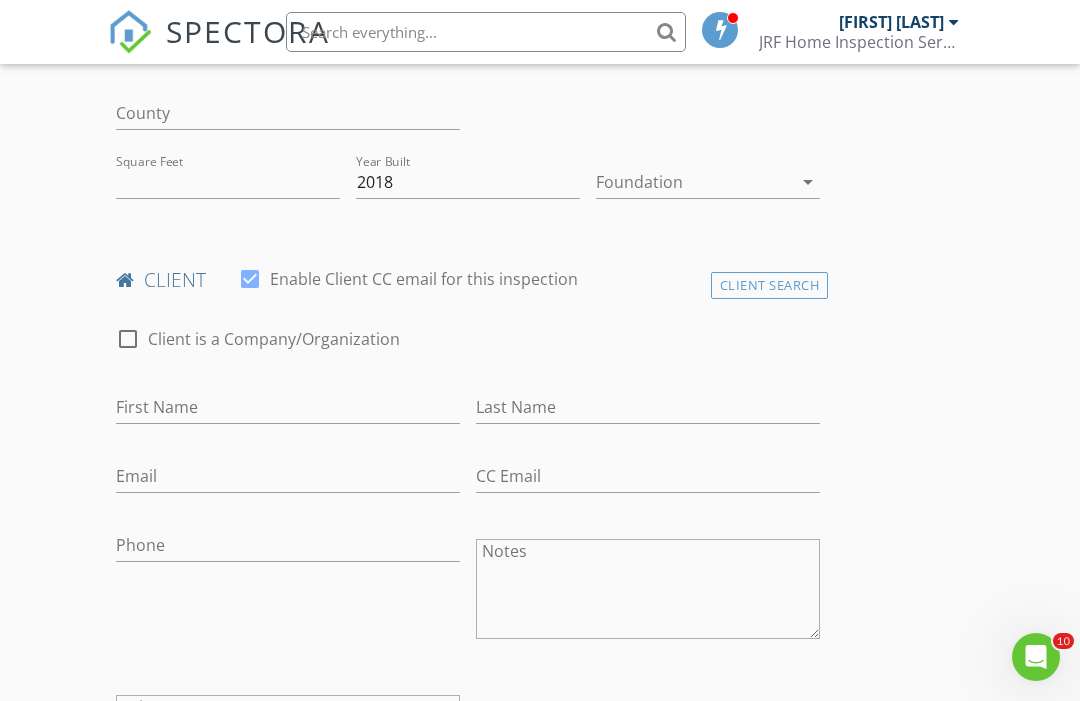 click on "INSPECTOR(S)
check_box   John Fent   PRIMARY   John Fent arrow_drop_down   check_box_outline_blank John Fent specifically requested
Date/Time
08/06/2025 9:00 AM
Location
Address Search       Address 301 Pinnacle Dr. West   Unit   City Madera   State   Zip   County     Square Feet 2953   Year Built 2018   Foundation arrow_drop_down
client
check_box Enable Client CC email for this inspection   Client Search     check_box_outline_blank Client is a Company/Organization     First Name   Last Name   Email   CC Email   Phone           Notes   Private Notes
ADD ADDITIONAL client
SERVICES
arrow_drop_down     Select Discount Code arrow_drop_down    Charges       TOTAL   $0.00    Duration    No services with durations selected      Templates    No templates selected    Agreements" at bounding box center (540, 1191) 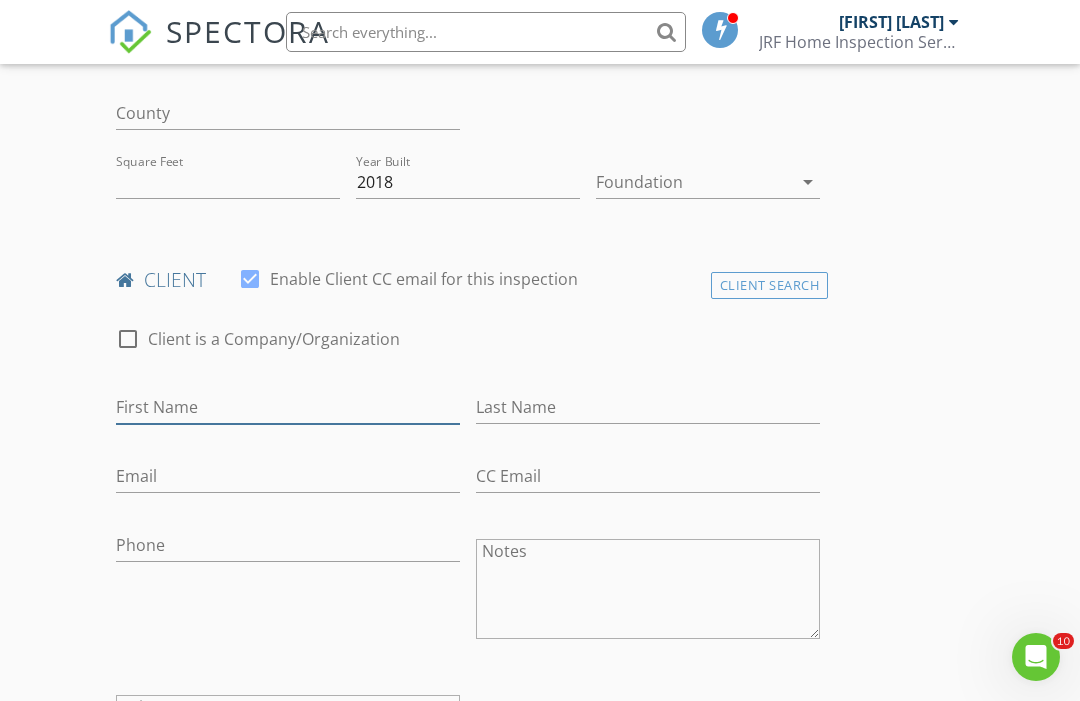 click on "First Name" at bounding box center [288, 407] 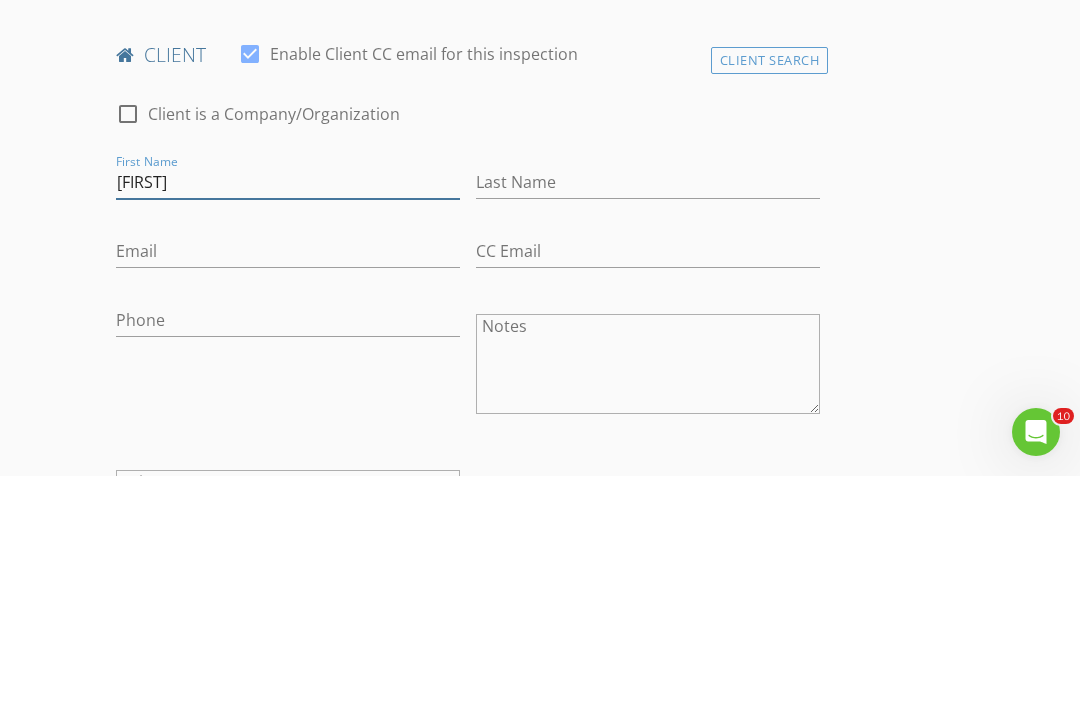 type on "Bryan" 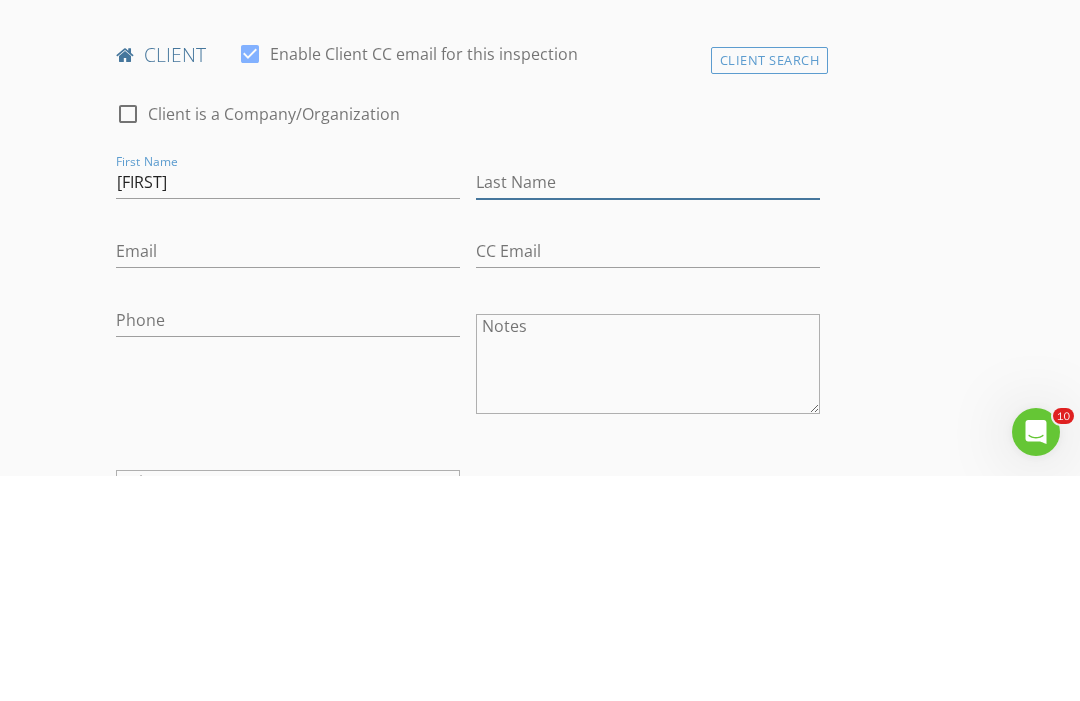 click on "Last Name" at bounding box center [648, 407] 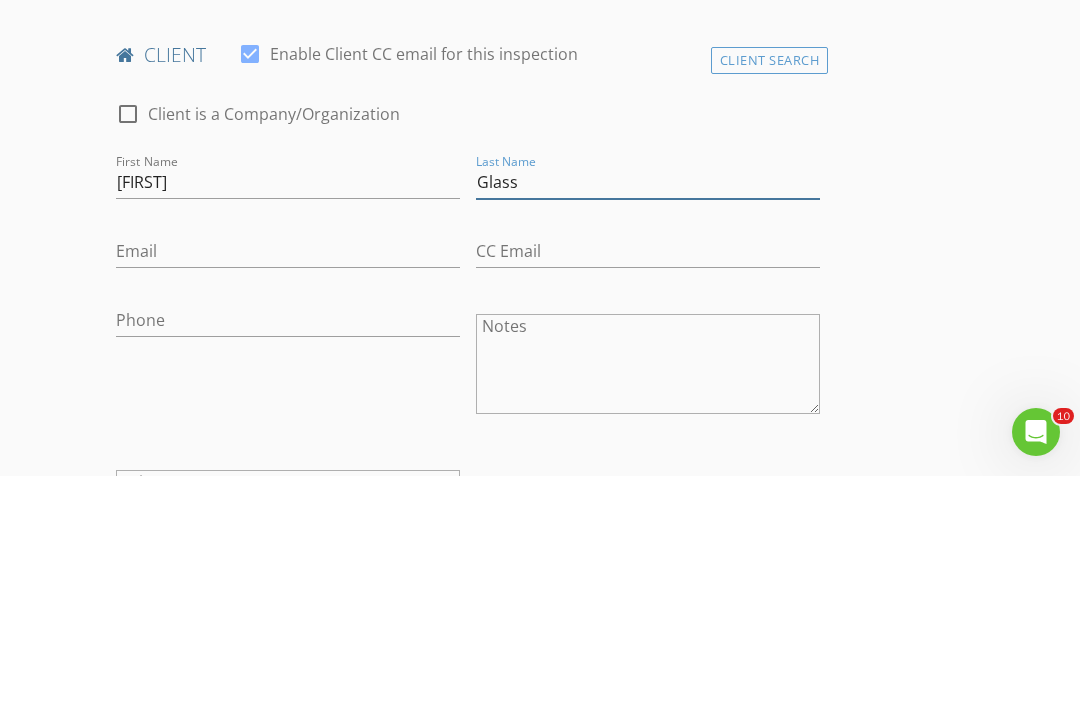 type on "Glass" 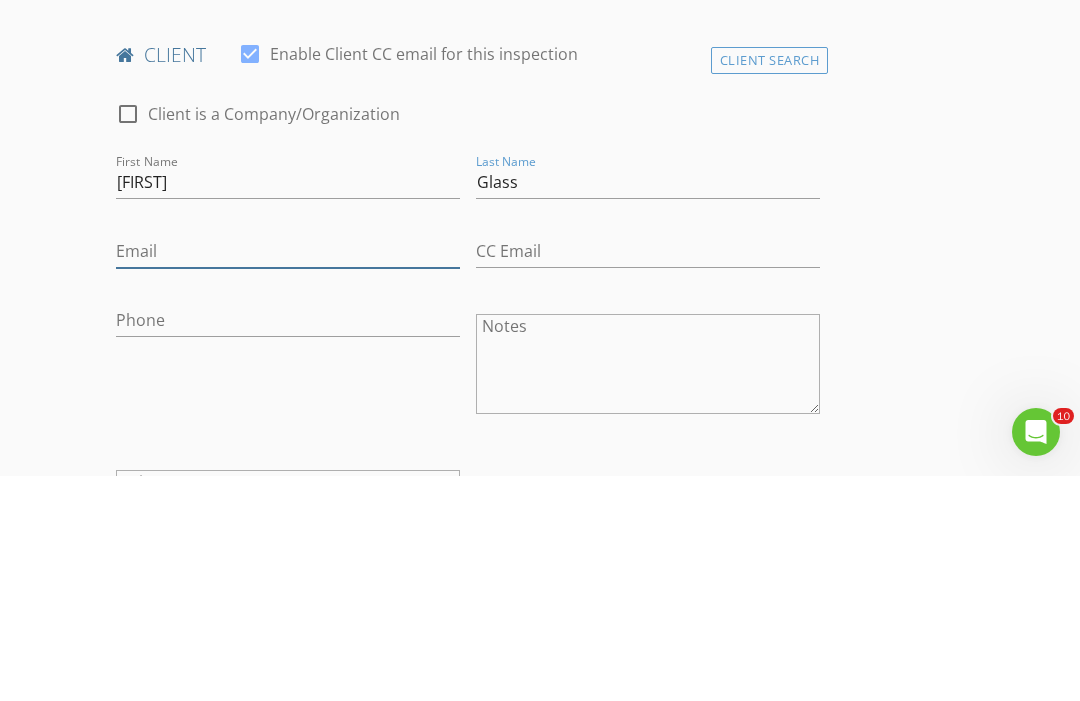 click on "Email" at bounding box center (288, 476) 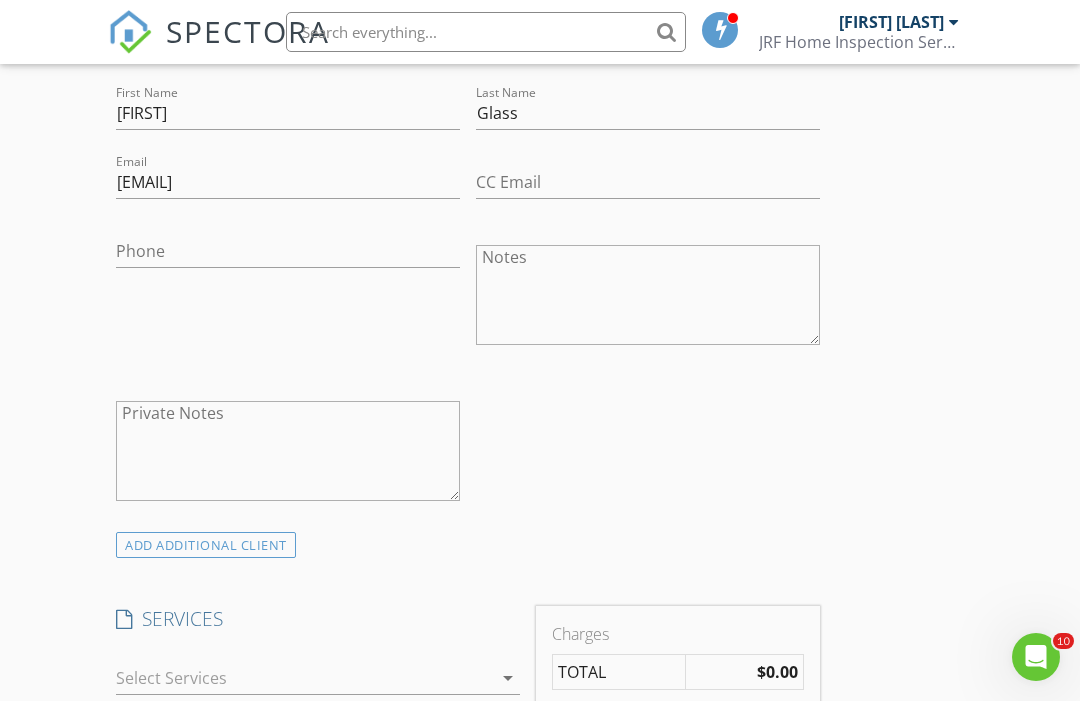 scroll, scrollTop: 934, scrollLeft: 0, axis: vertical 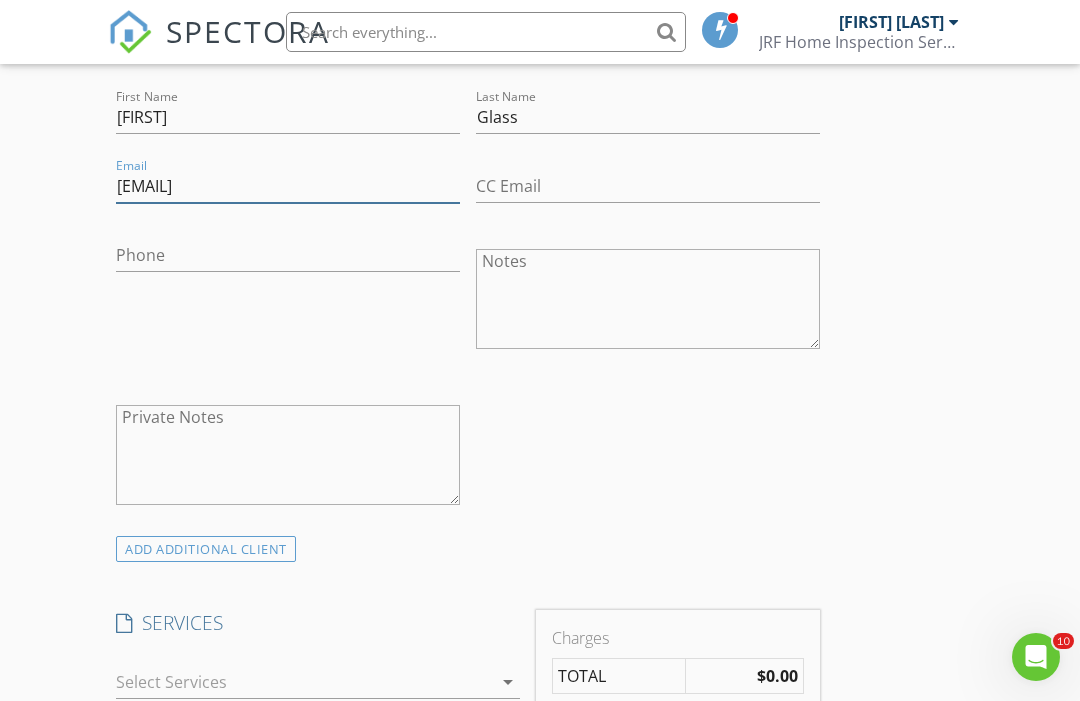 type on "Bglass76@yahoo.com" 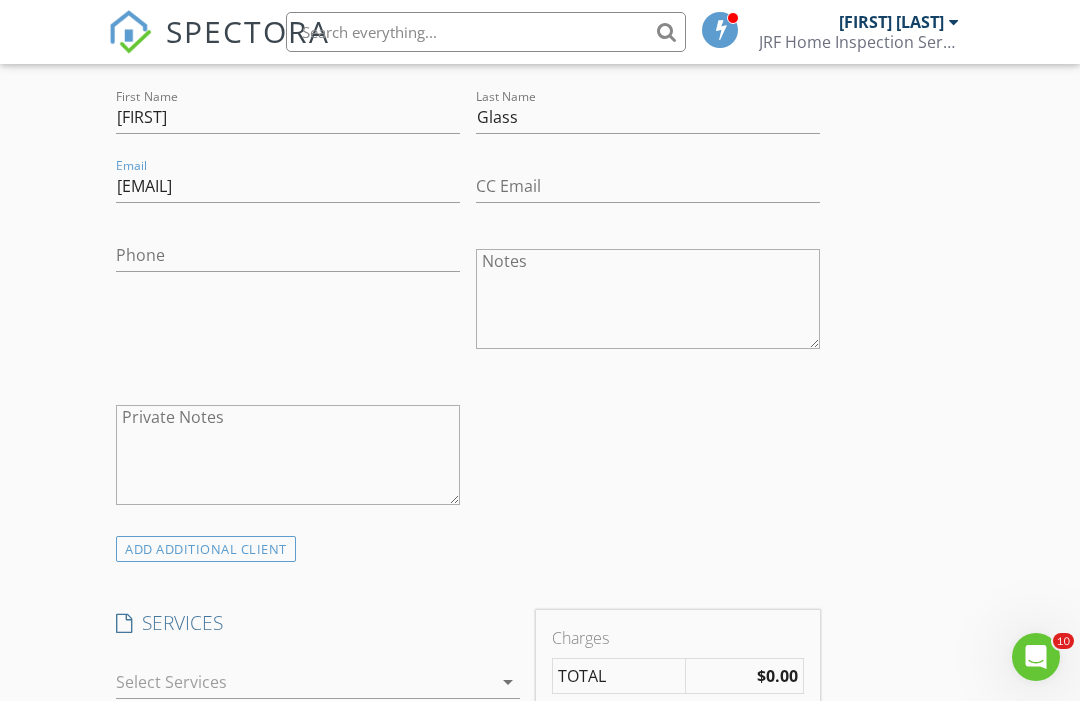 click on "ADD ADDITIONAL client" at bounding box center [206, 549] 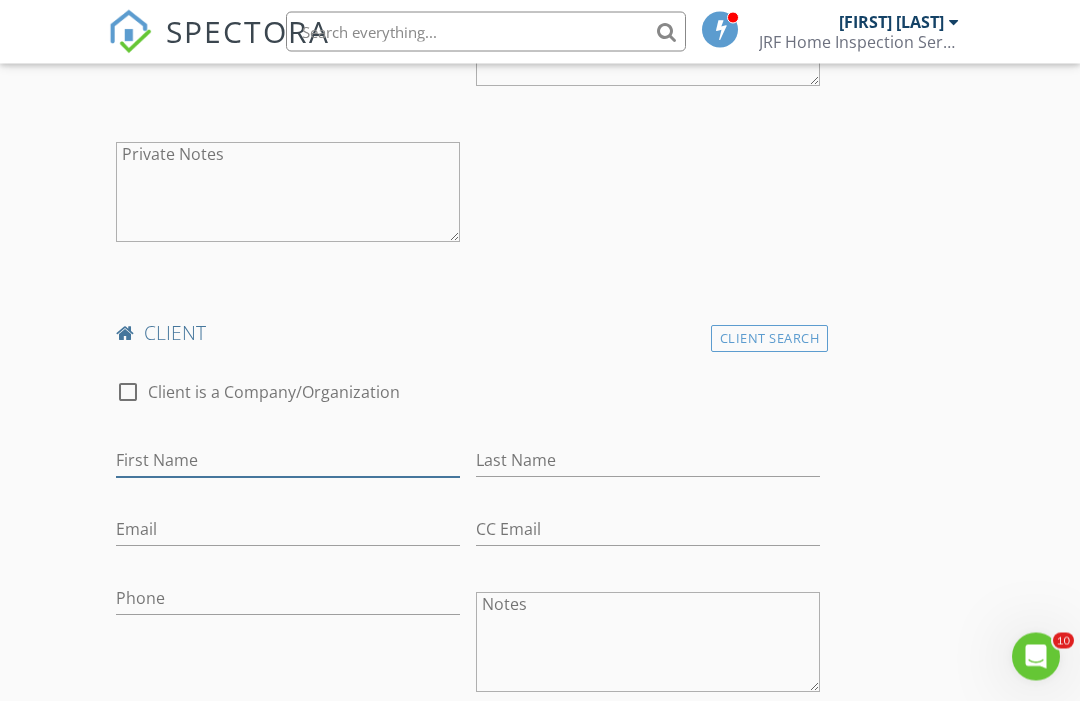 click on "First Name" at bounding box center (288, 461) 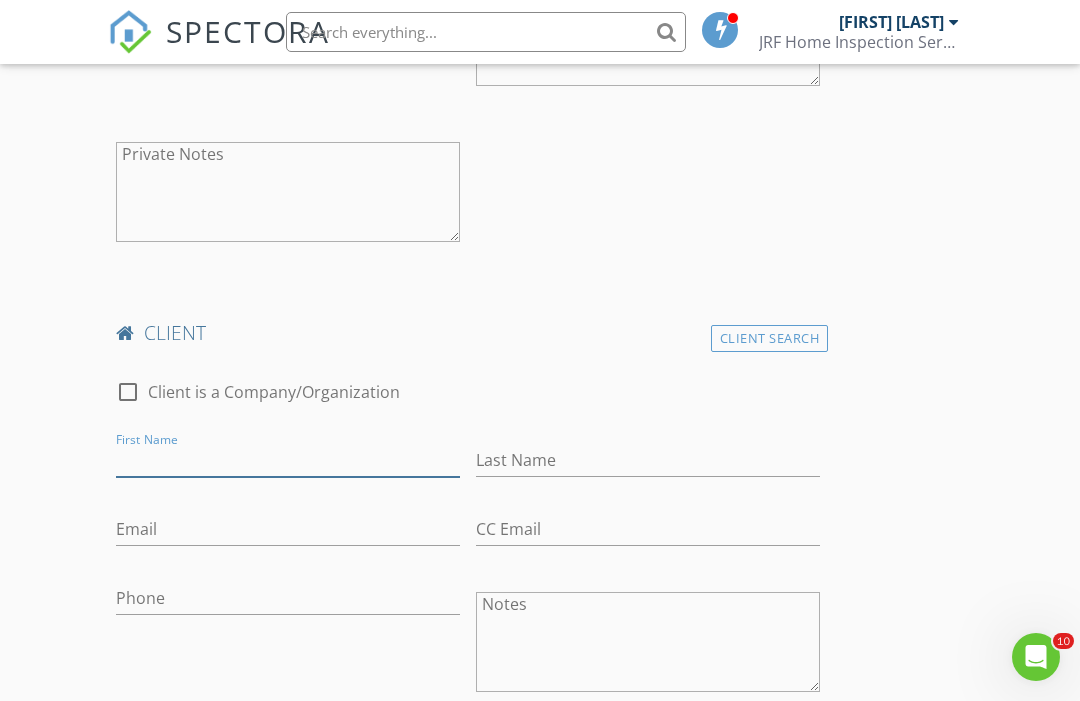 scroll, scrollTop: 1196, scrollLeft: 0, axis: vertical 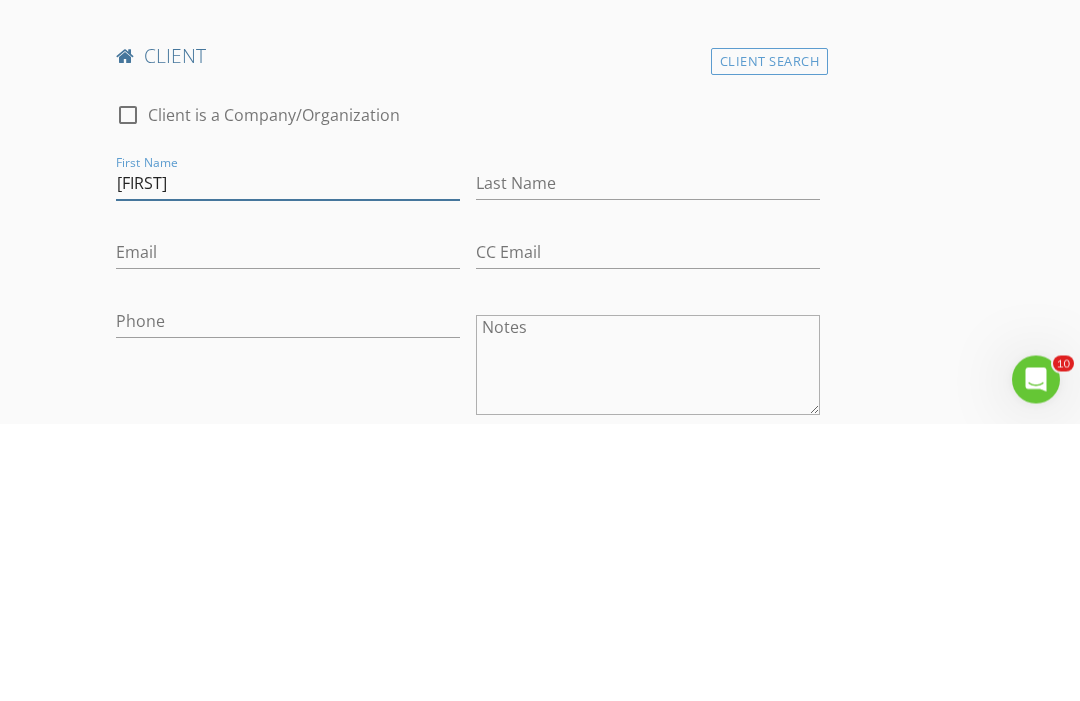 type on "Shelley" 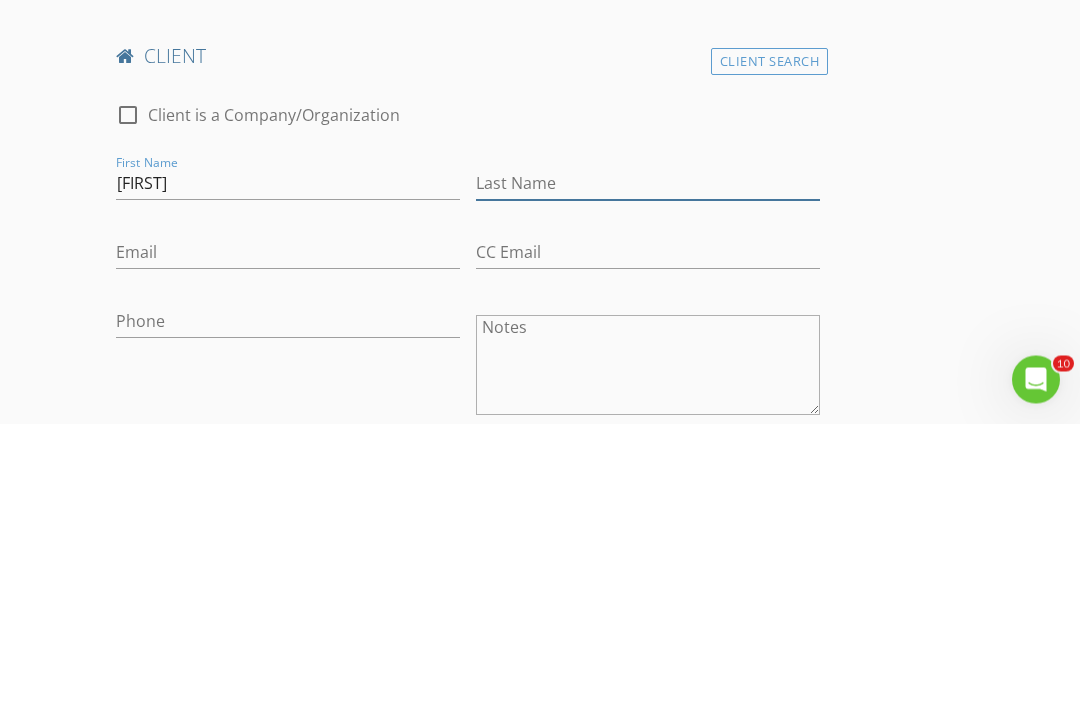 click on "Last Name" at bounding box center (648, 461) 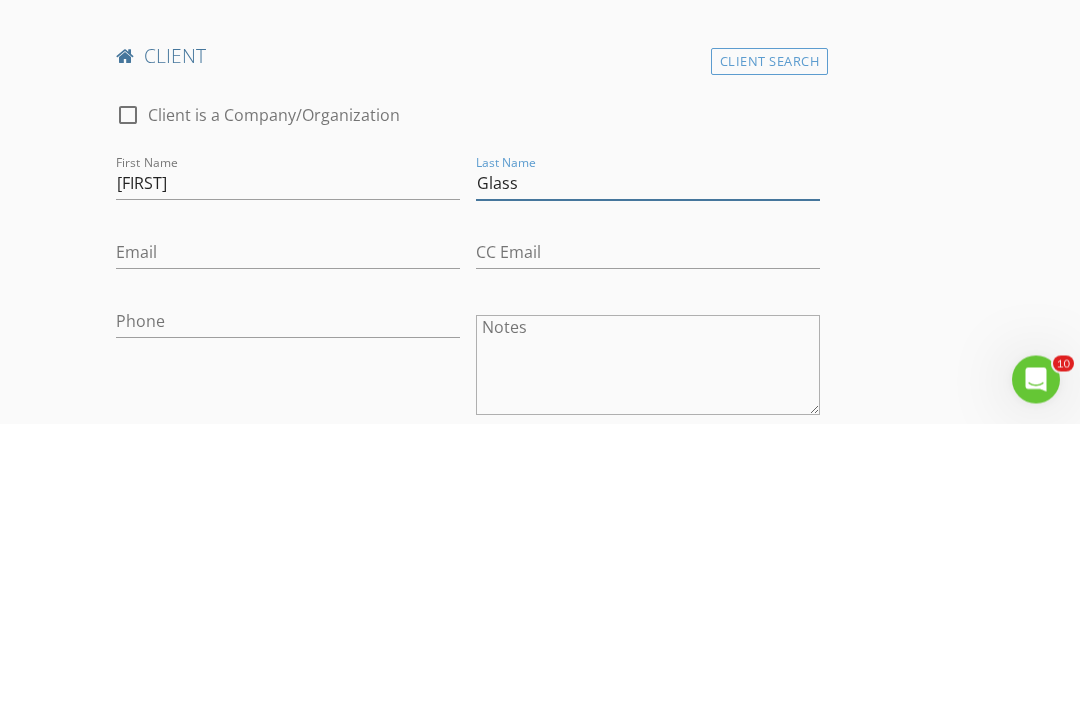 type on "Glass" 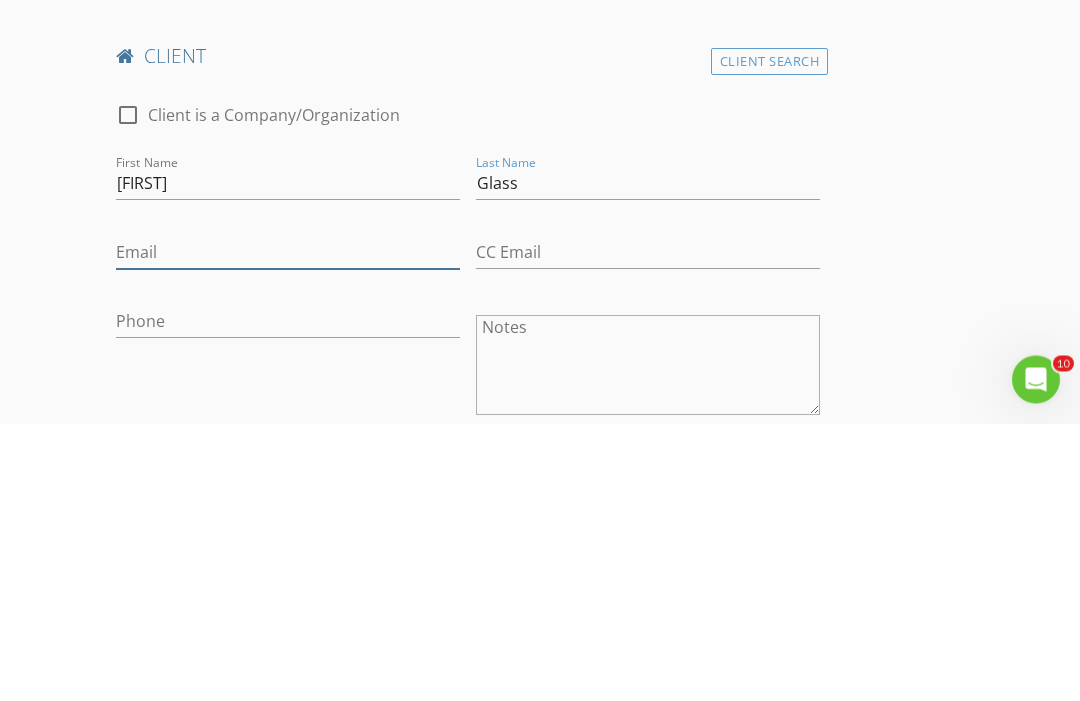 click on "Email" at bounding box center [288, 530] 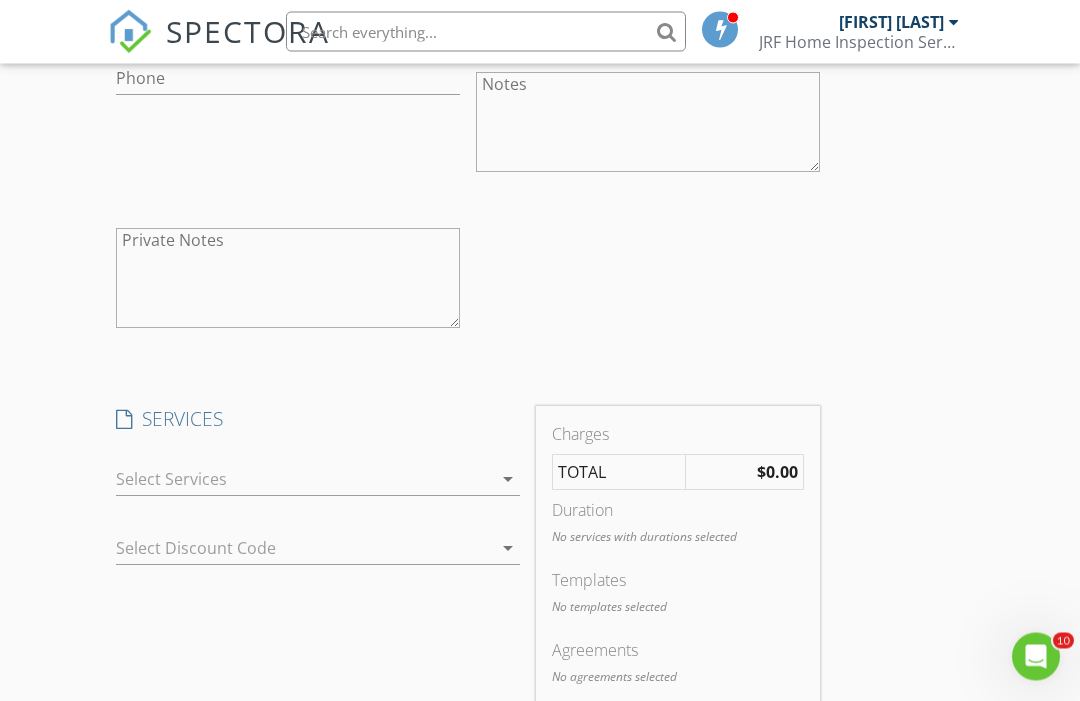 scroll, scrollTop: 1717, scrollLeft: 0, axis: vertical 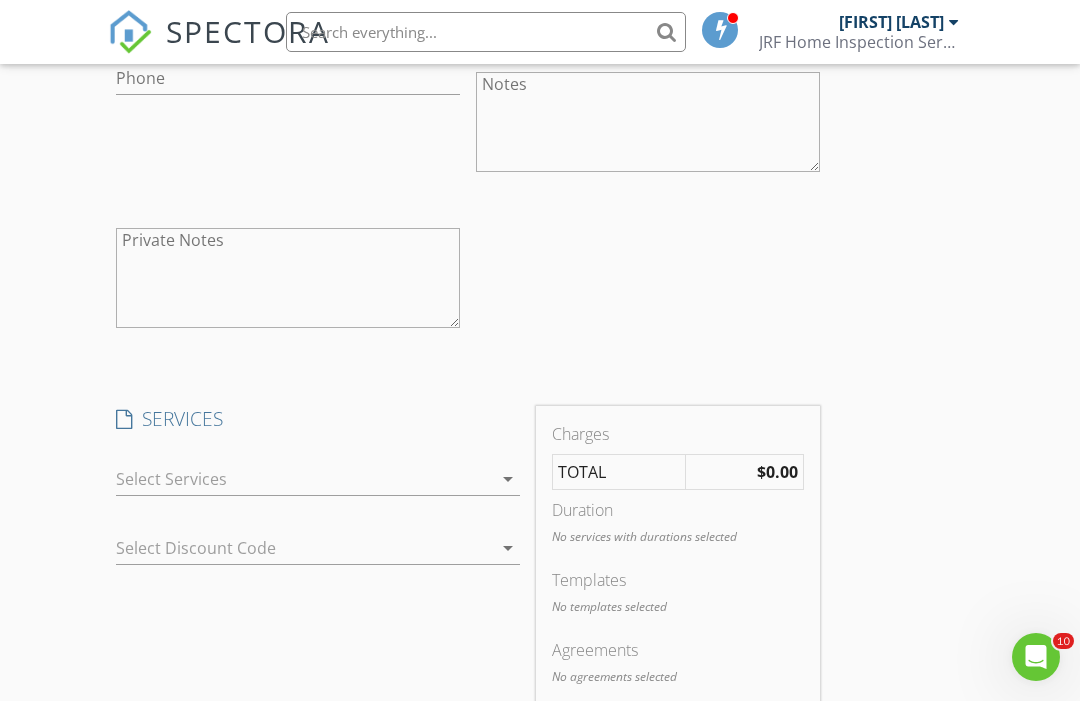 type on "Shelbyjord@yahoo.com" 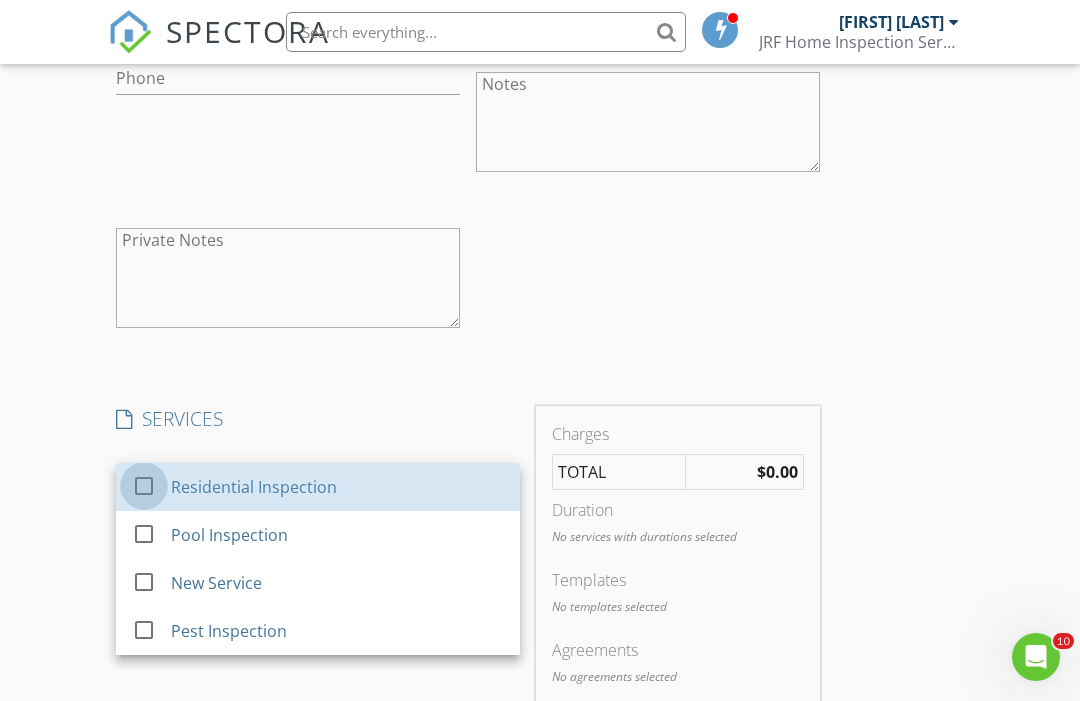 click at bounding box center [144, 485] 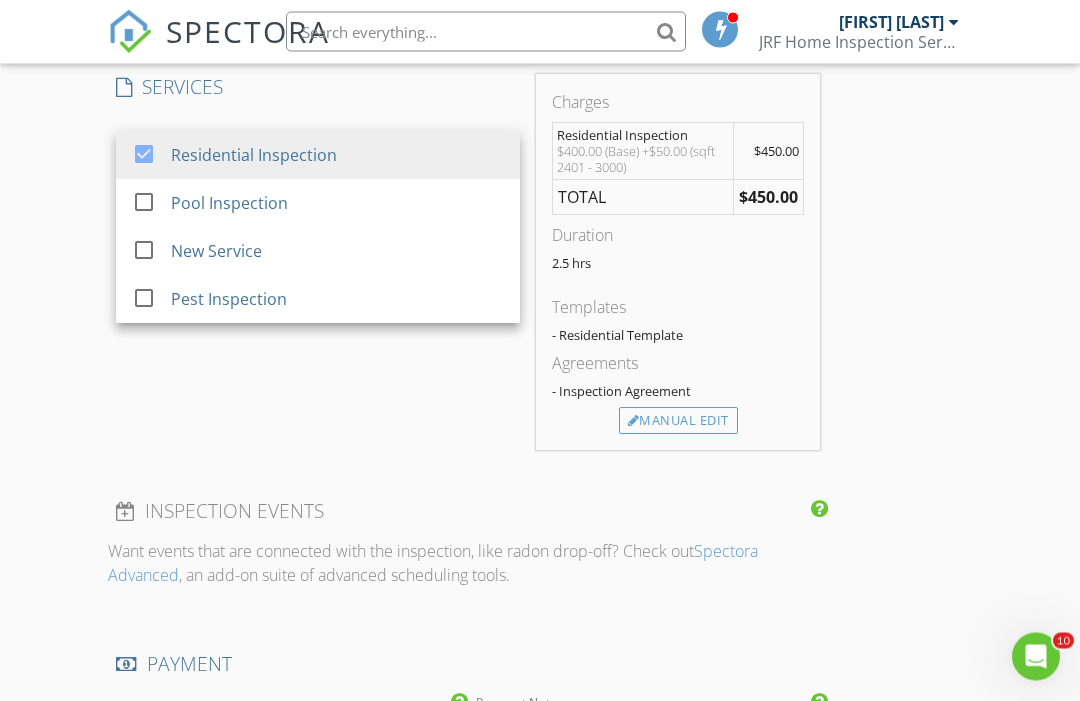 click on "INSPECTOR(S)
check_box   John Fent   PRIMARY   John Fent arrow_drop_down   check_box_outline_blank John Fent specifically requested
Date/Time
08/06/2025 9:00 AM
Location
Address Search       Address 301 Pinnacle Dr. West   Unit   City Madera   State   Zip   County     Square Feet 2953   Year Built 2018   Foundation arrow_drop_down
client
check_box Enable Client CC email for this inspection   Client Search     check_box_outline_blank Client is a Company/Organization     First Name Bryan   Last Name Glass   Email Bglass76@yahoo.com   CC Email   Phone           Notes   Private Notes
client
Client Search     check_box_outline_blank Client is a Company/Organization     First Name Shelley   Last Name Glass   Email Shelbyjord@yahoo.com   CC Email   Phone           Notes   Private Notes        check_box   Residential Inspection" at bounding box center [540, 92] 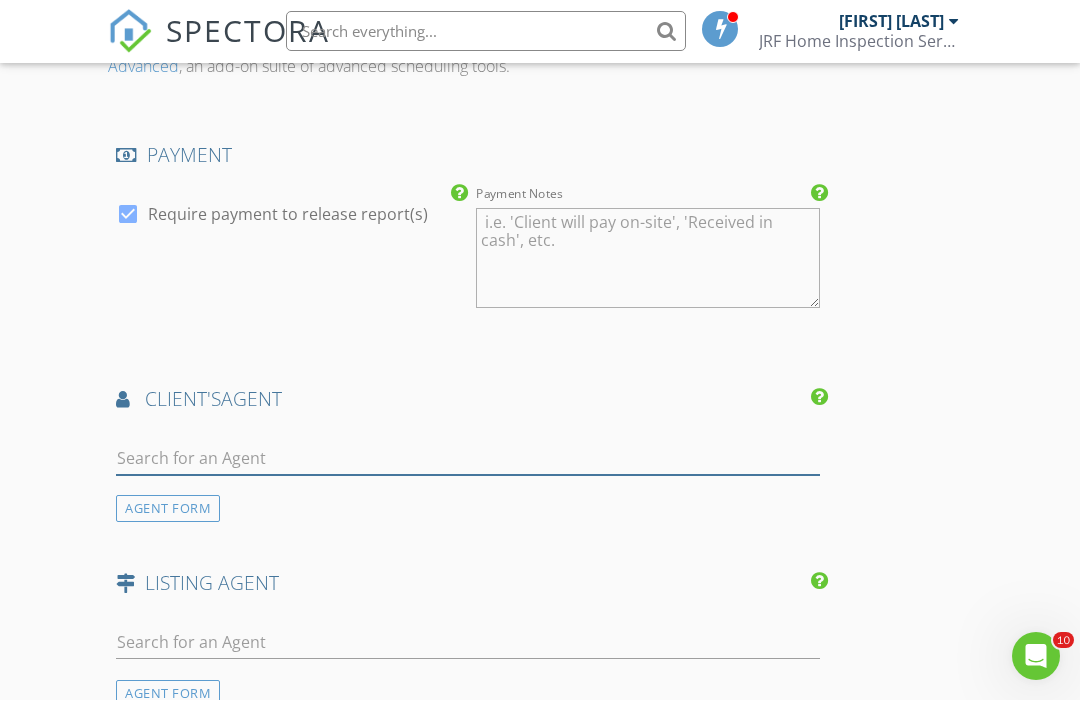 click at bounding box center (468, 459) 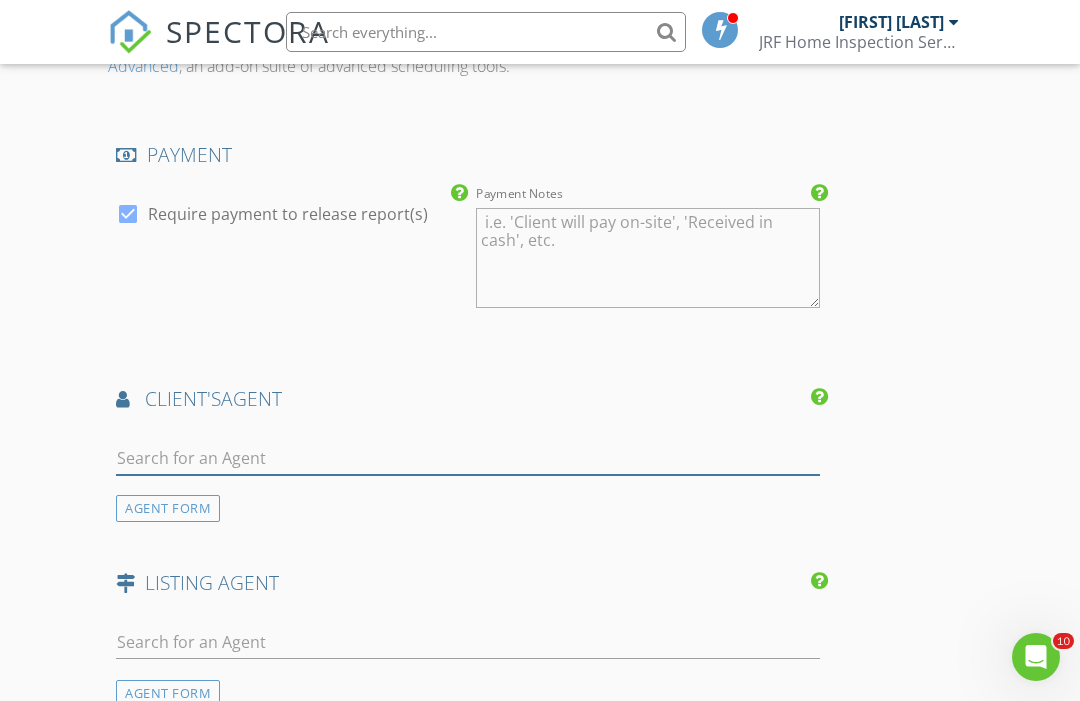scroll, scrollTop: 2557, scrollLeft: 0, axis: vertical 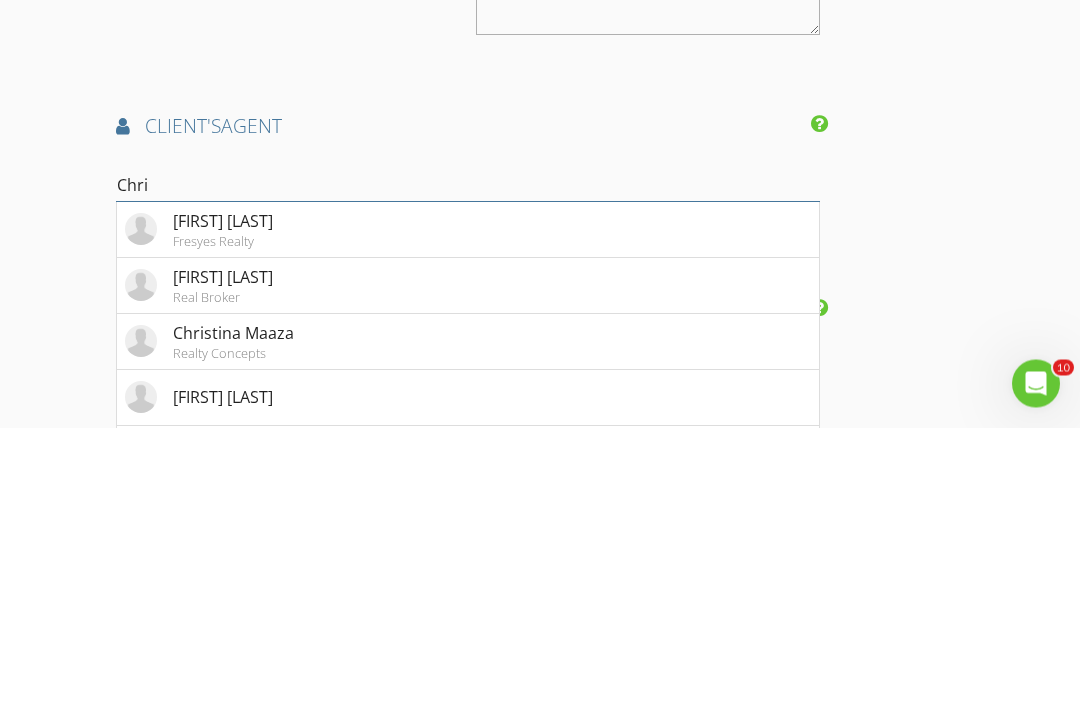 type on "Chris" 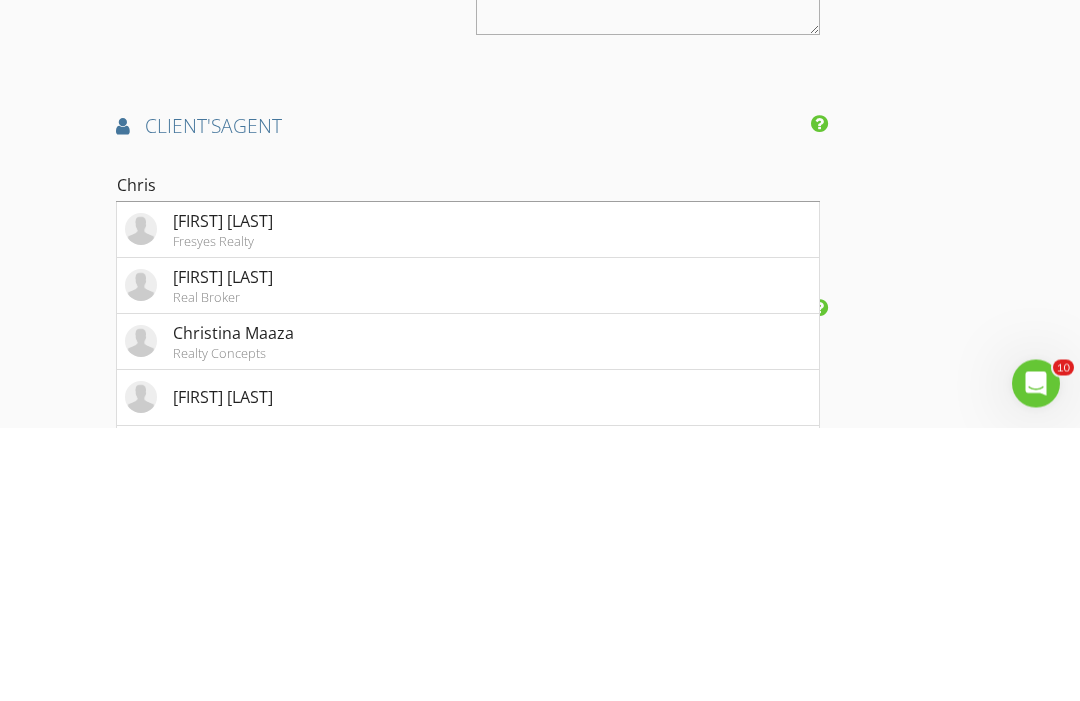 click on "Real Broker" at bounding box center [223, 571] 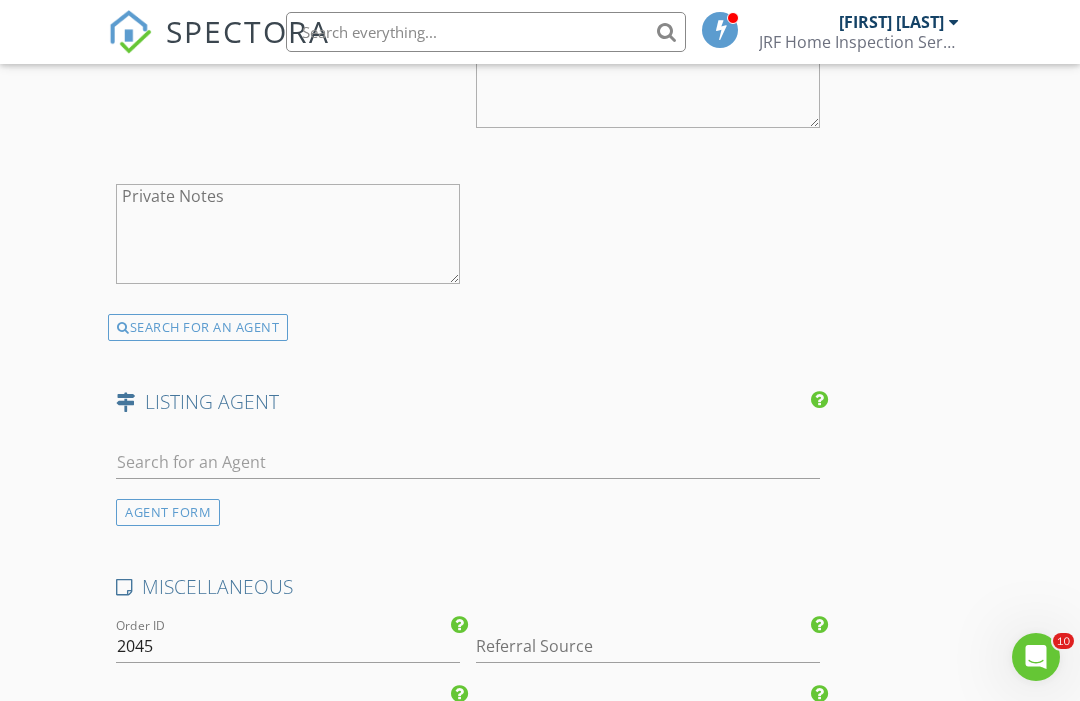 scroll, scrollTop: 3237, scrollLeft: 0, axis: vertical 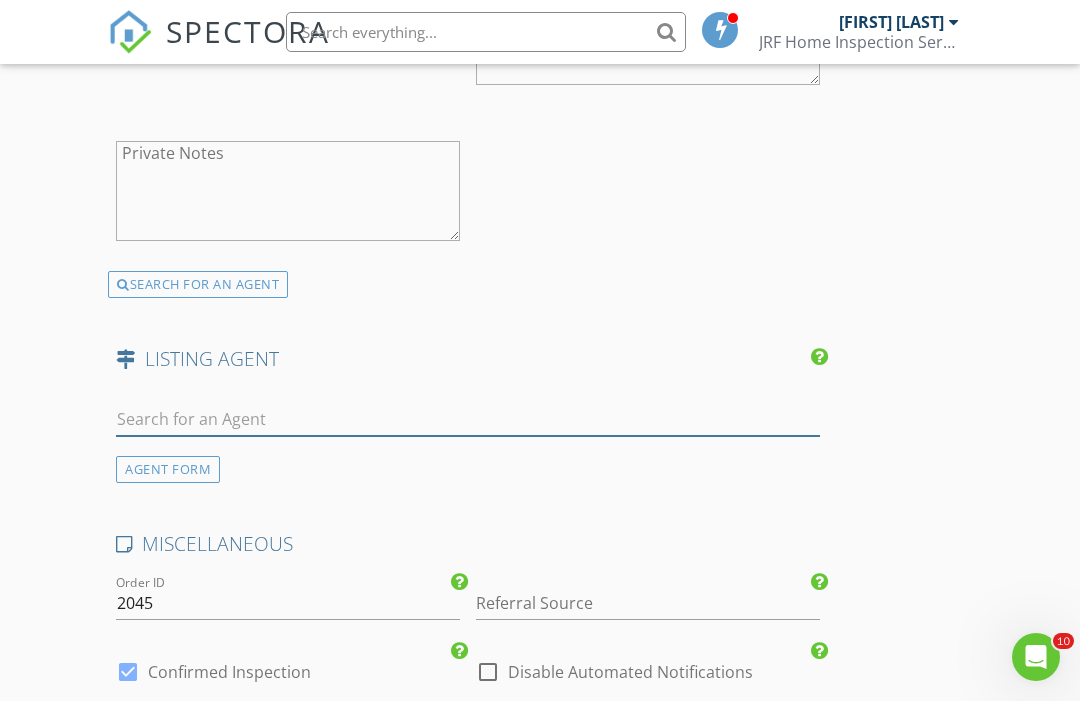 click at bounding box center [468, 419] 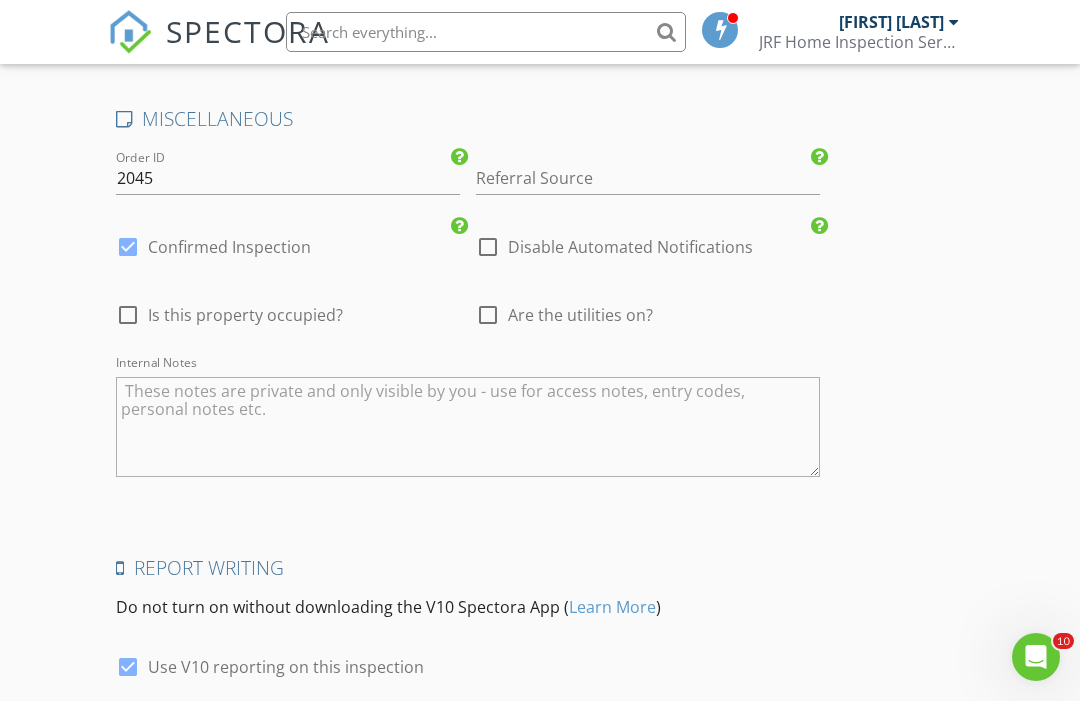 scroll, scrollTop: 3754, scrollLeft: 0, axis: vertical 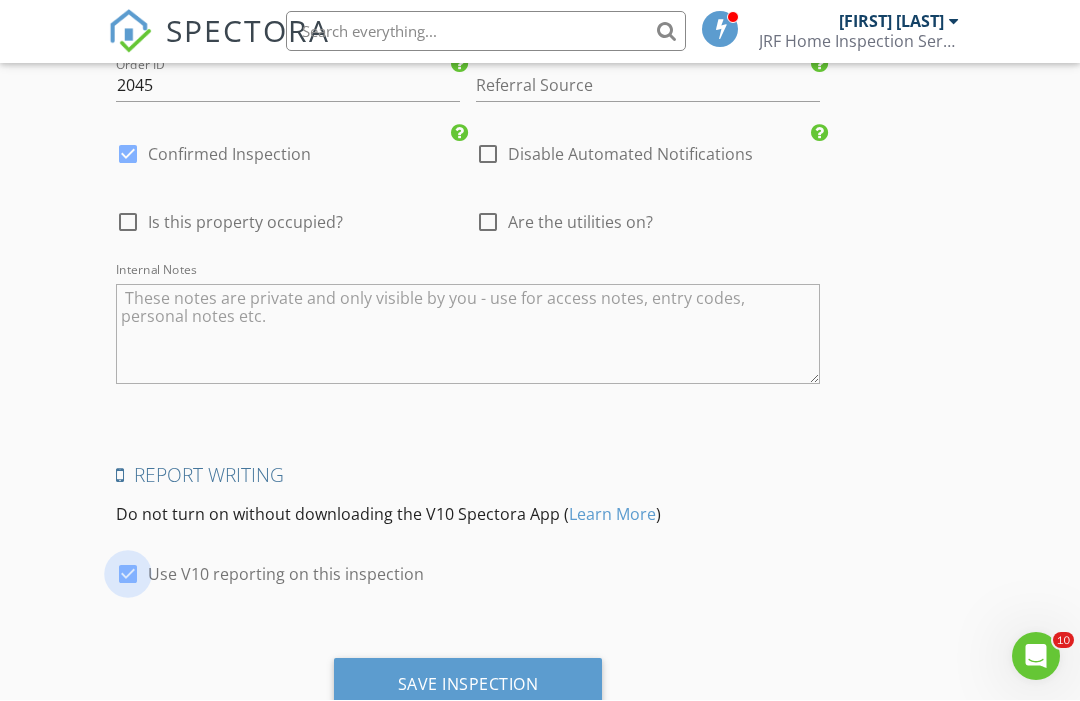 click at bounding box center (128, 575) 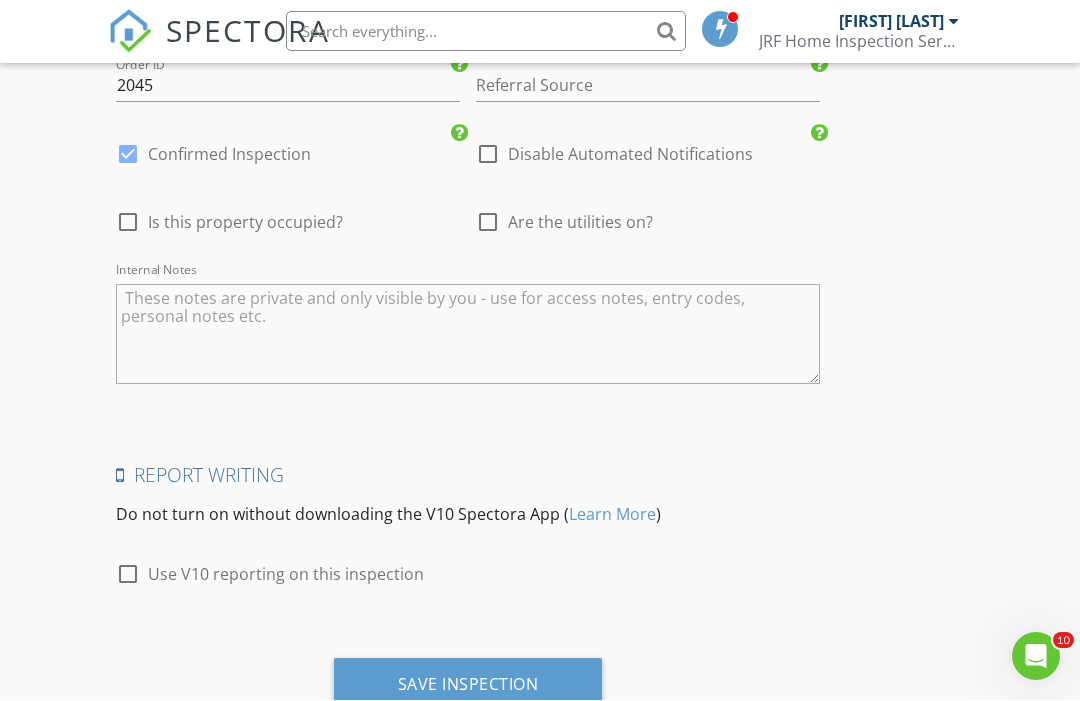 click on "Save Inspection" at bounding box center (468, 686) 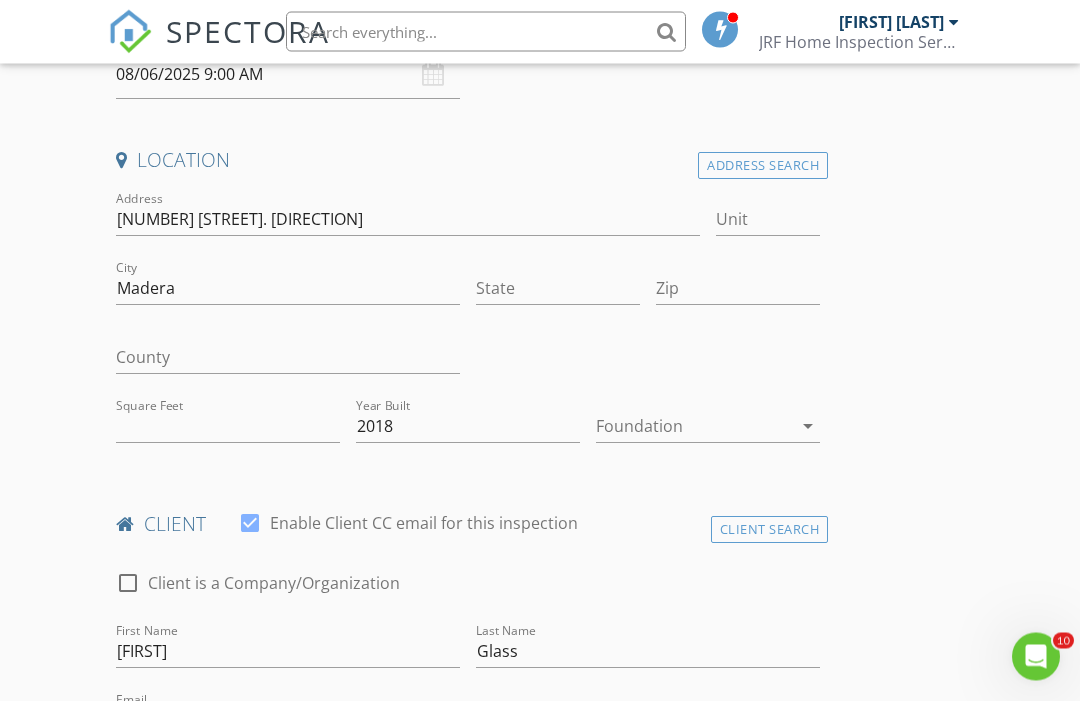 scroll, scrollTop: 396, scrollLeft: 0, axis: vertical 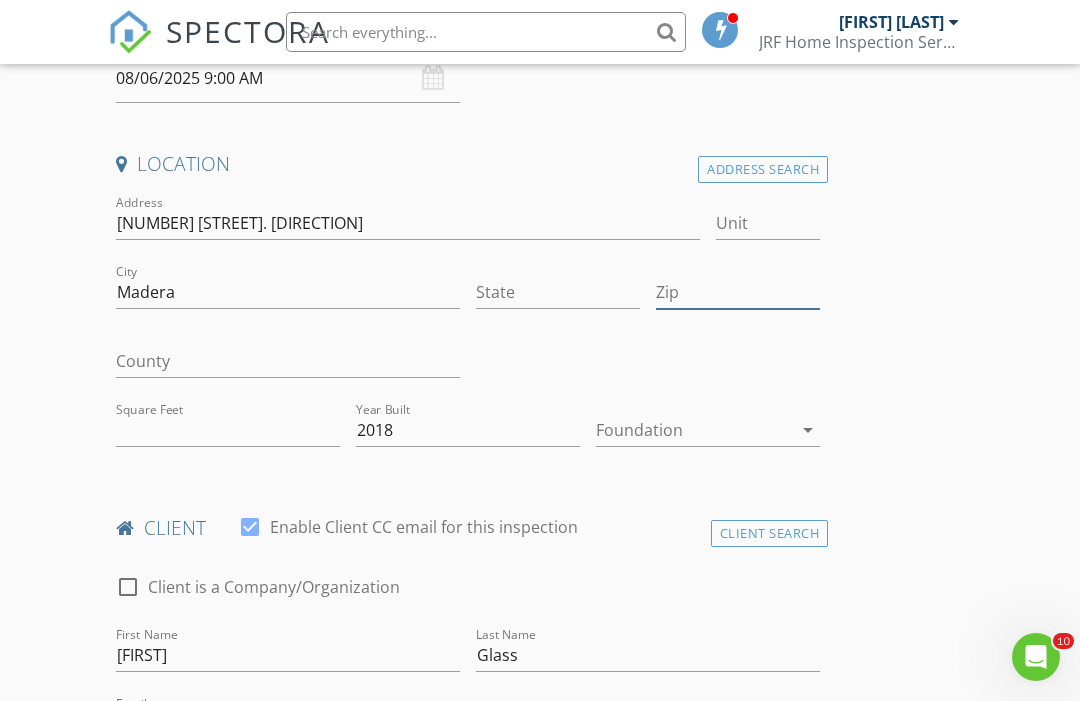 click on "Zip" at bounding box center (738, 292) 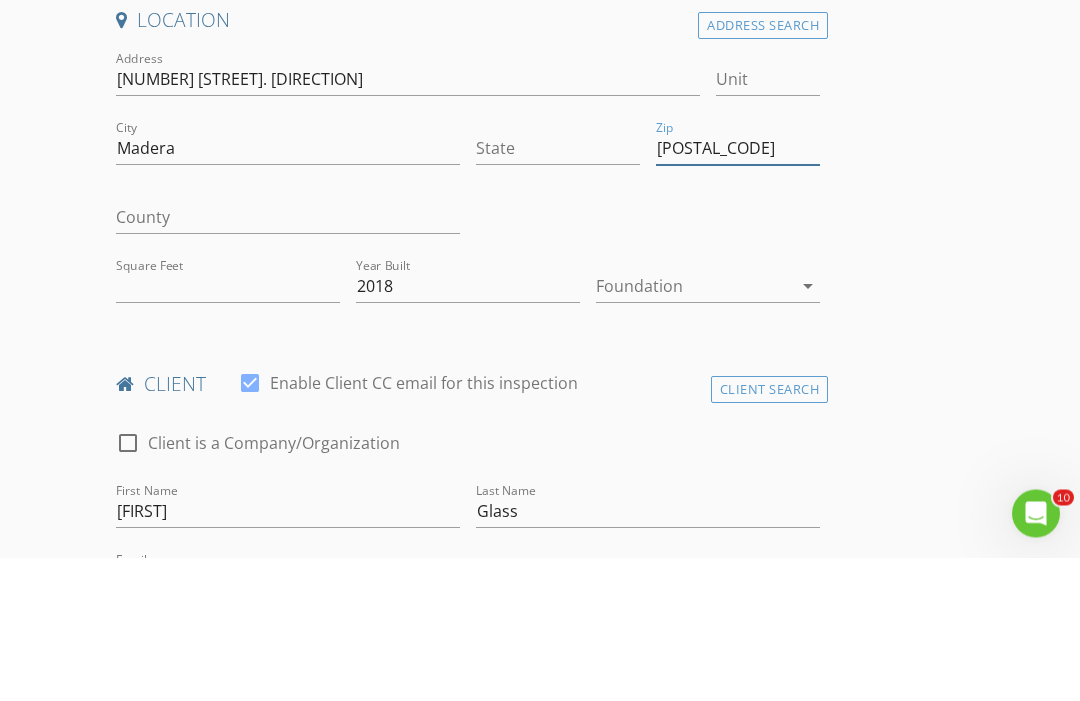 type on "93636" 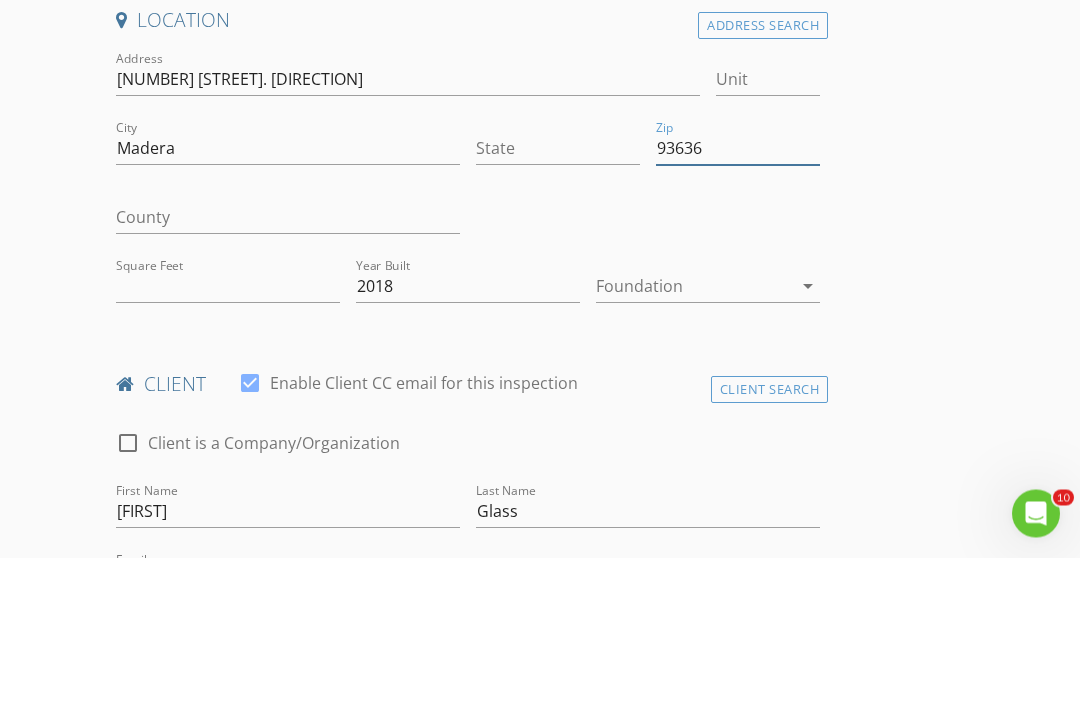 type 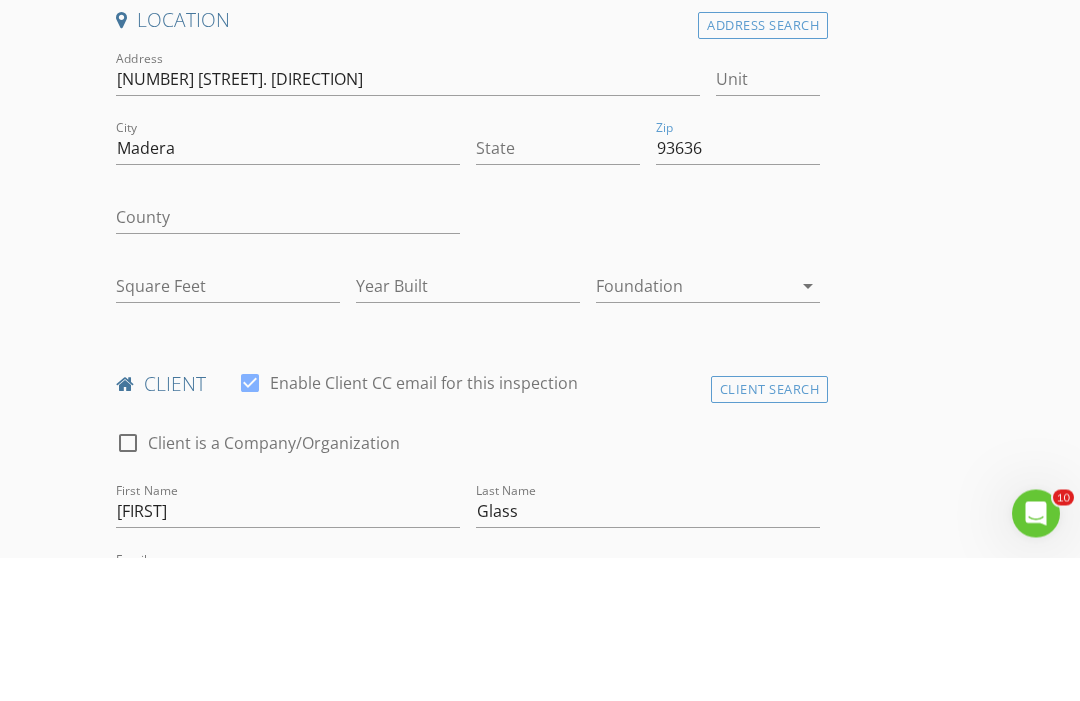 scroll, scrollTop: 540, scrollLeft: 0, axis: vertical 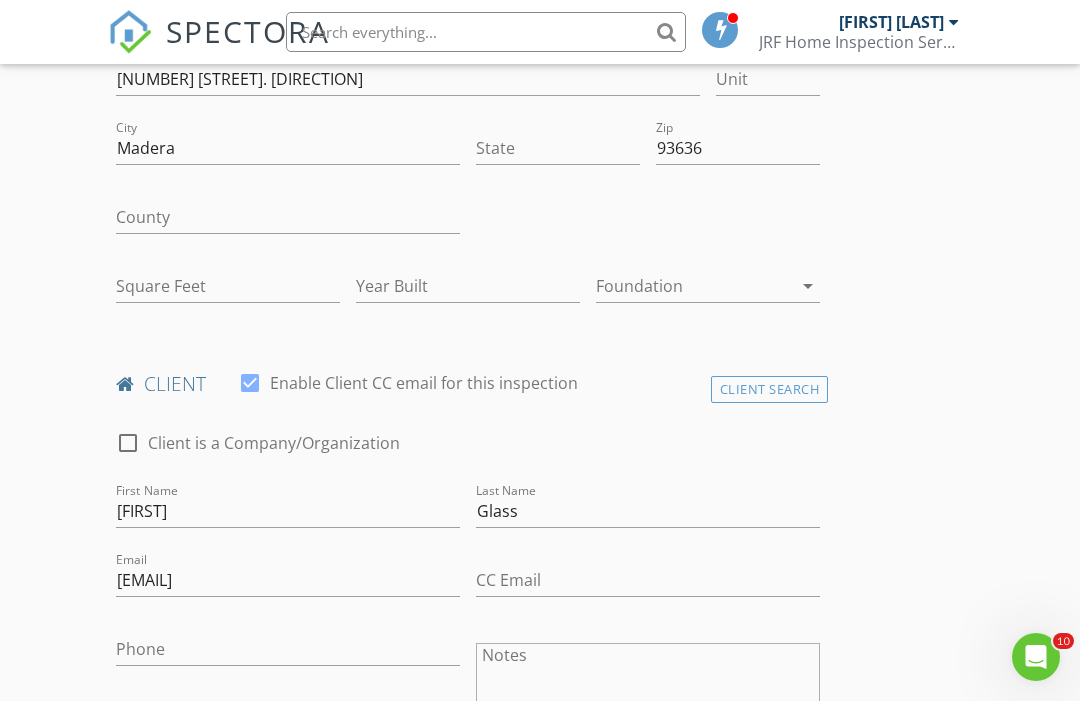 type on "CA" 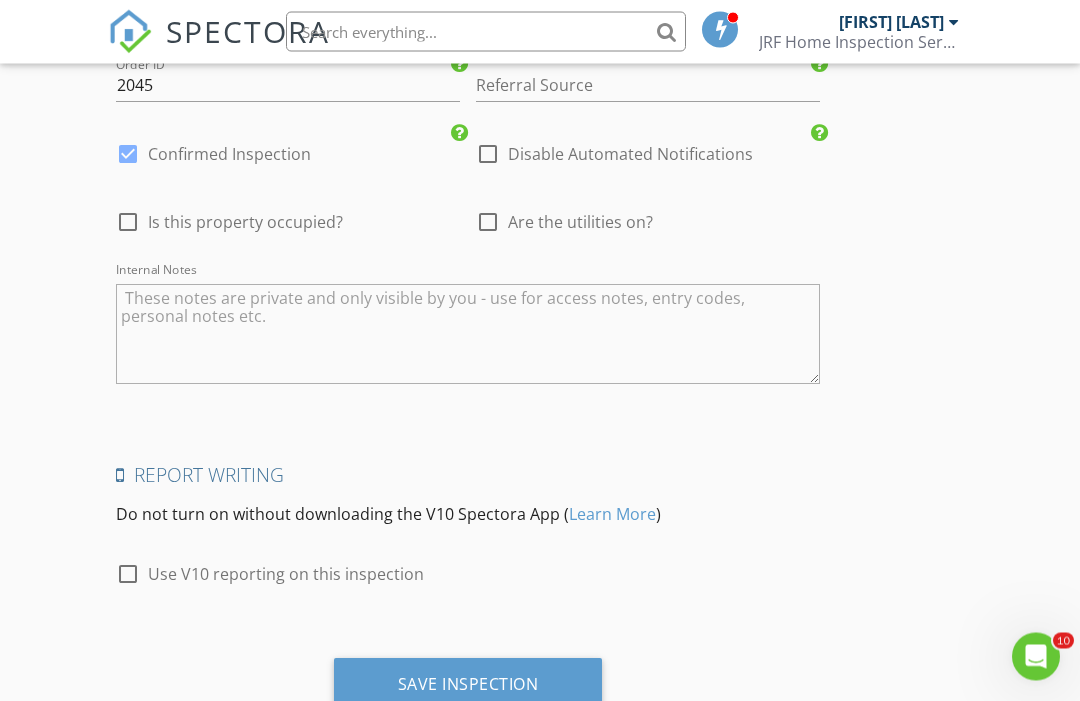 scroll, scrollTop: 3936, scrollLeft: 0, axis: vertical 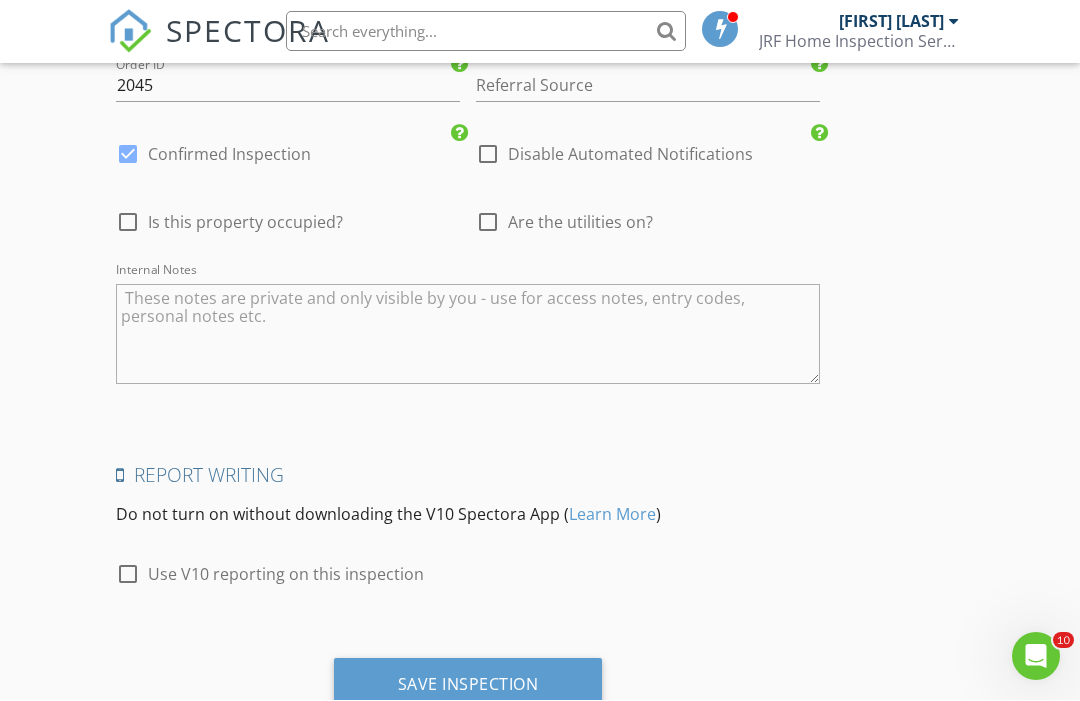type on "93636" 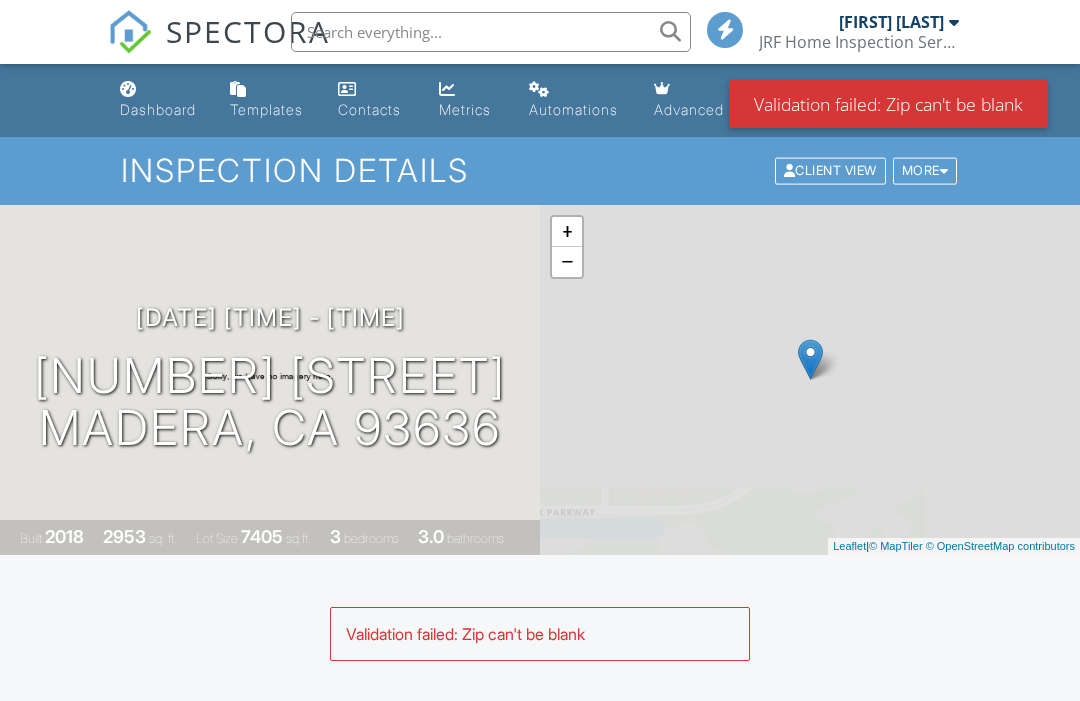 scroll, scrollTop: 0, scrollLeft: 0, axis: both 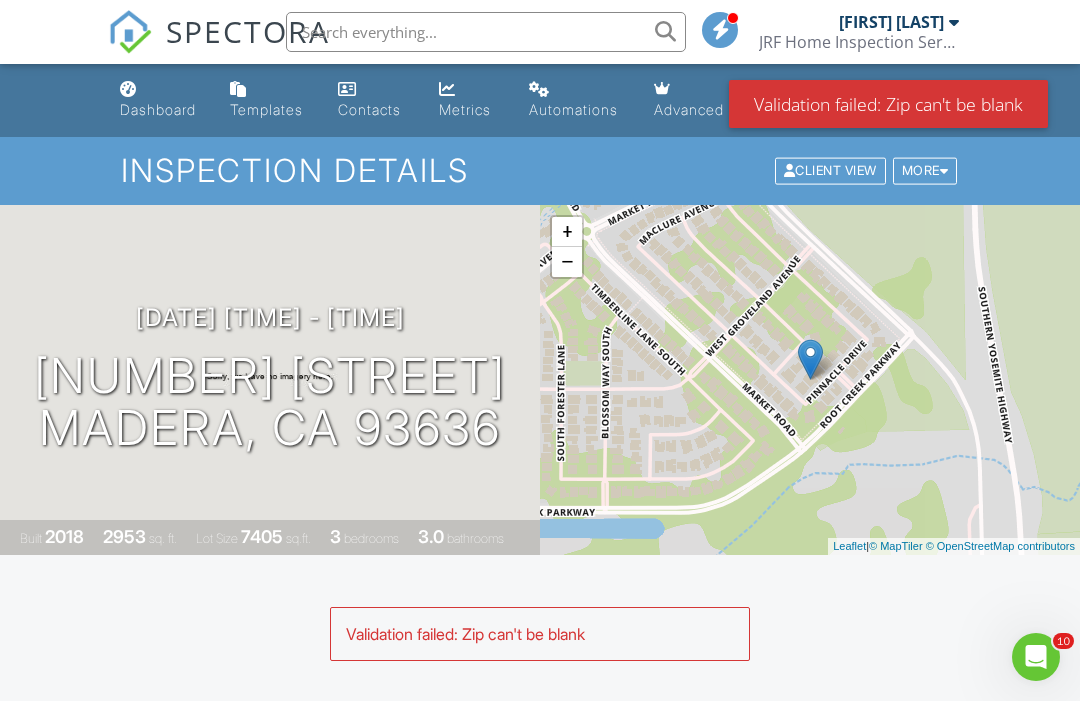 click on "Validation failed: Zip can't be blank" at bounding box center [540, 644] 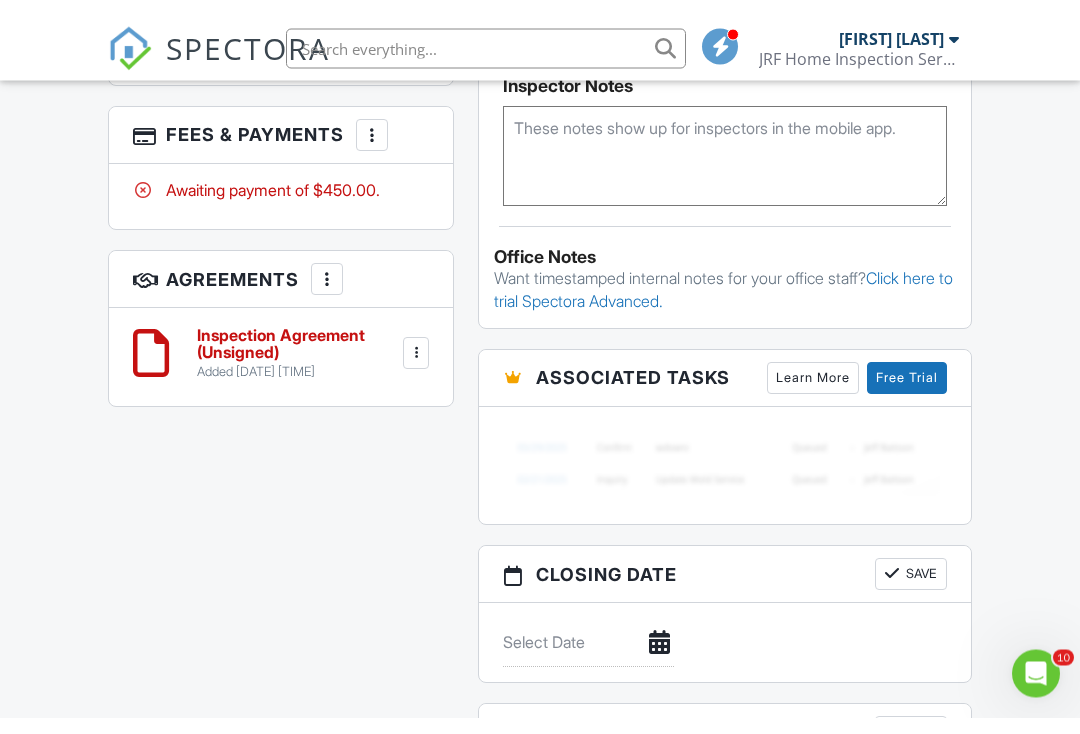scroll, scrollTop: 1479, scrollLeft: 0, axis: vertical 